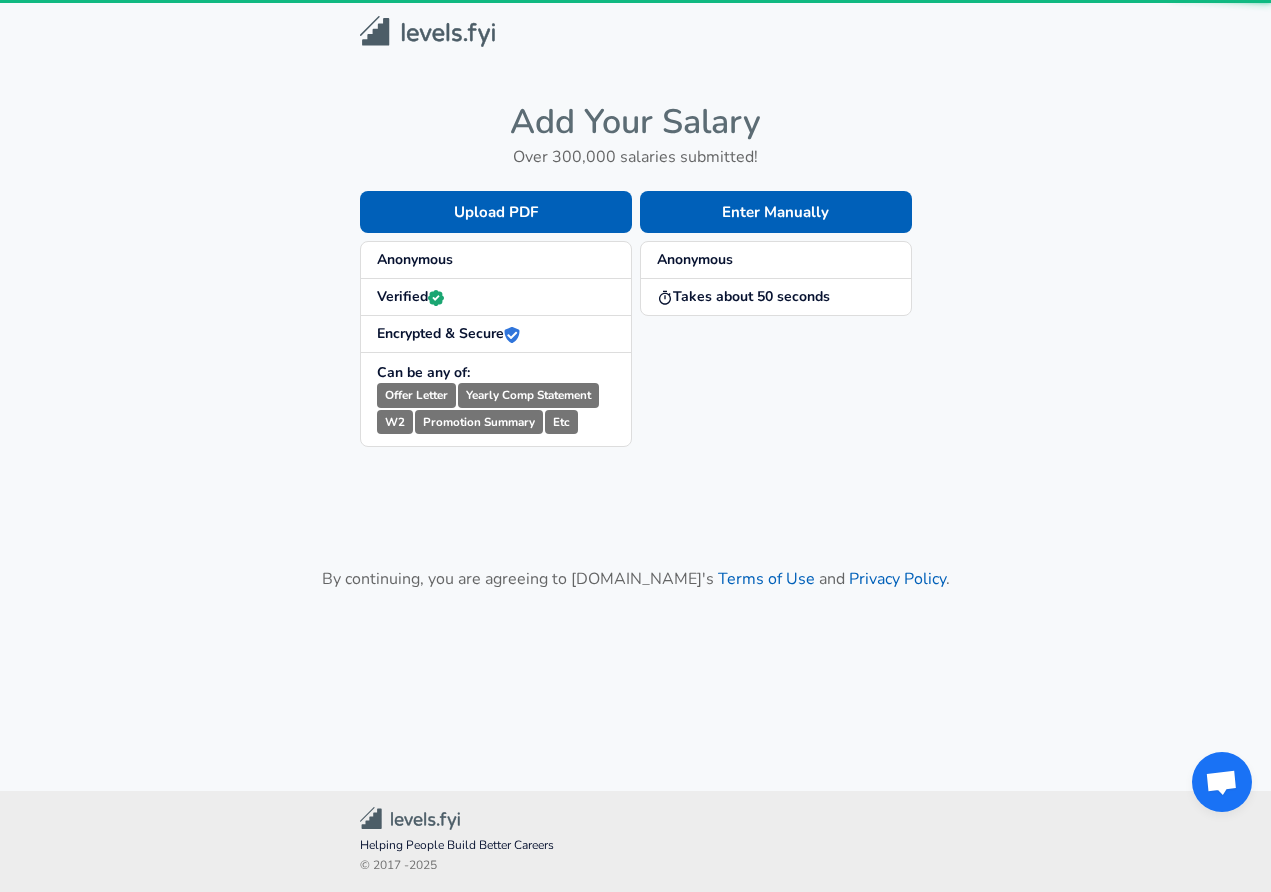 scroll, scrollTop: 0, scrollLeft: 0, axis: both 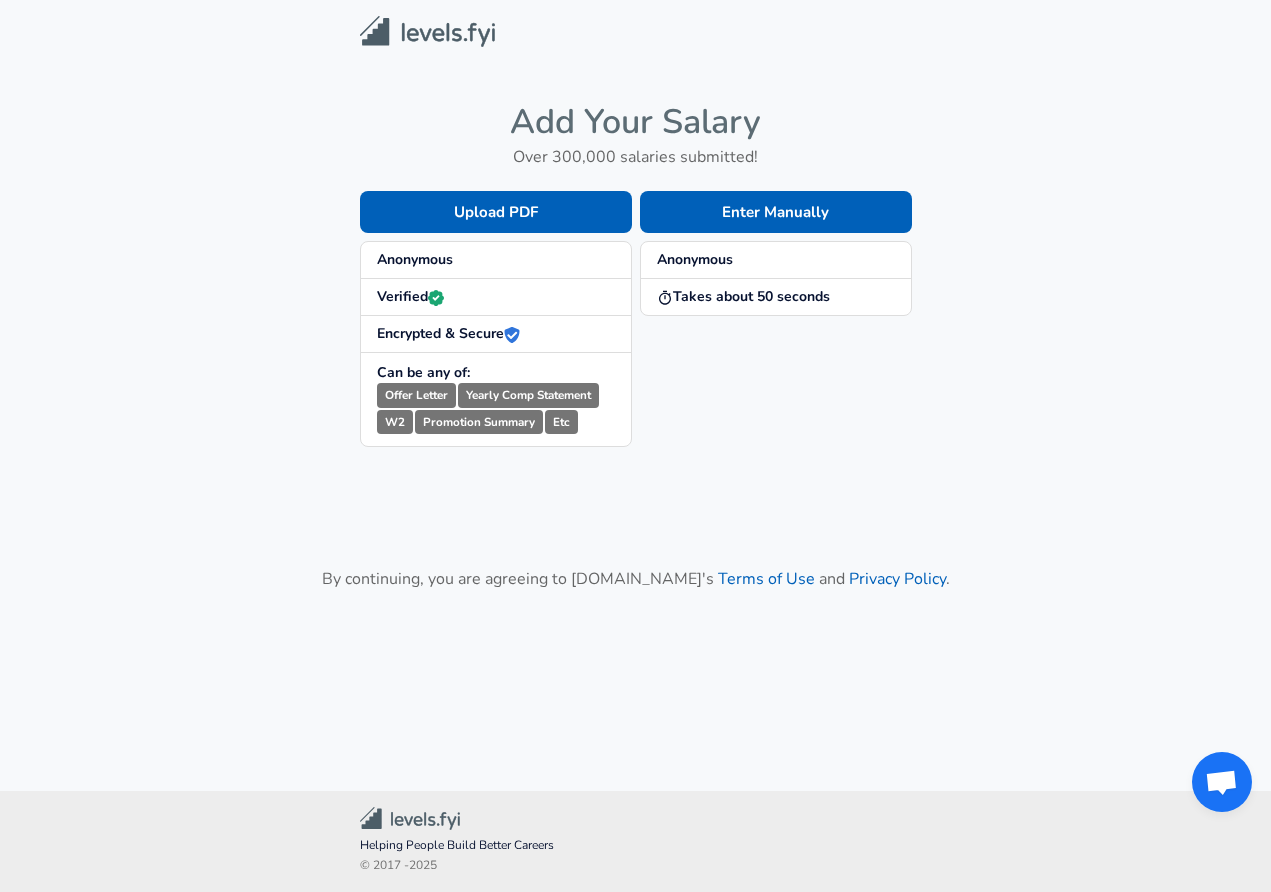 click on "Anonymous" at bounding box center (415, 259) 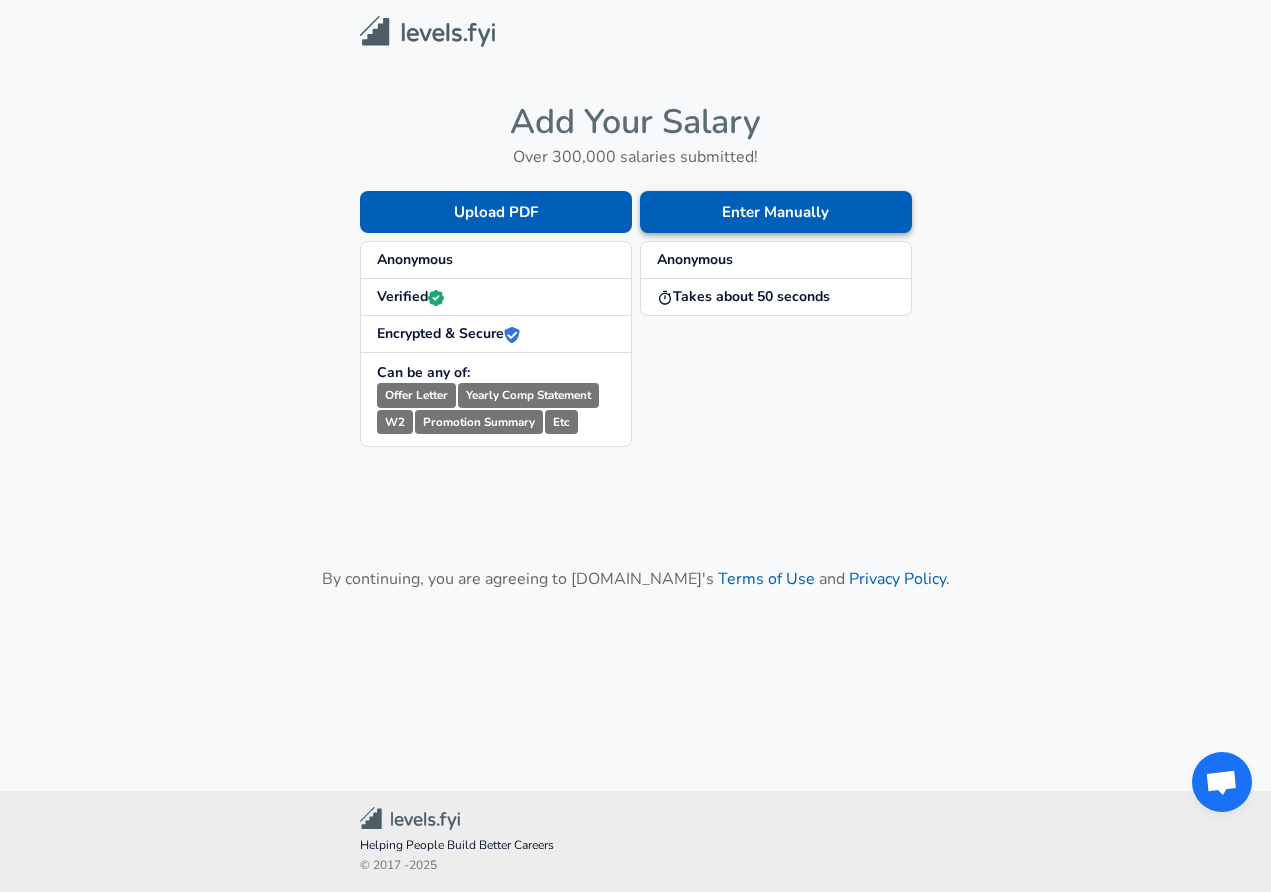 click on "Enter Manually" at bounding box center [776, 212] 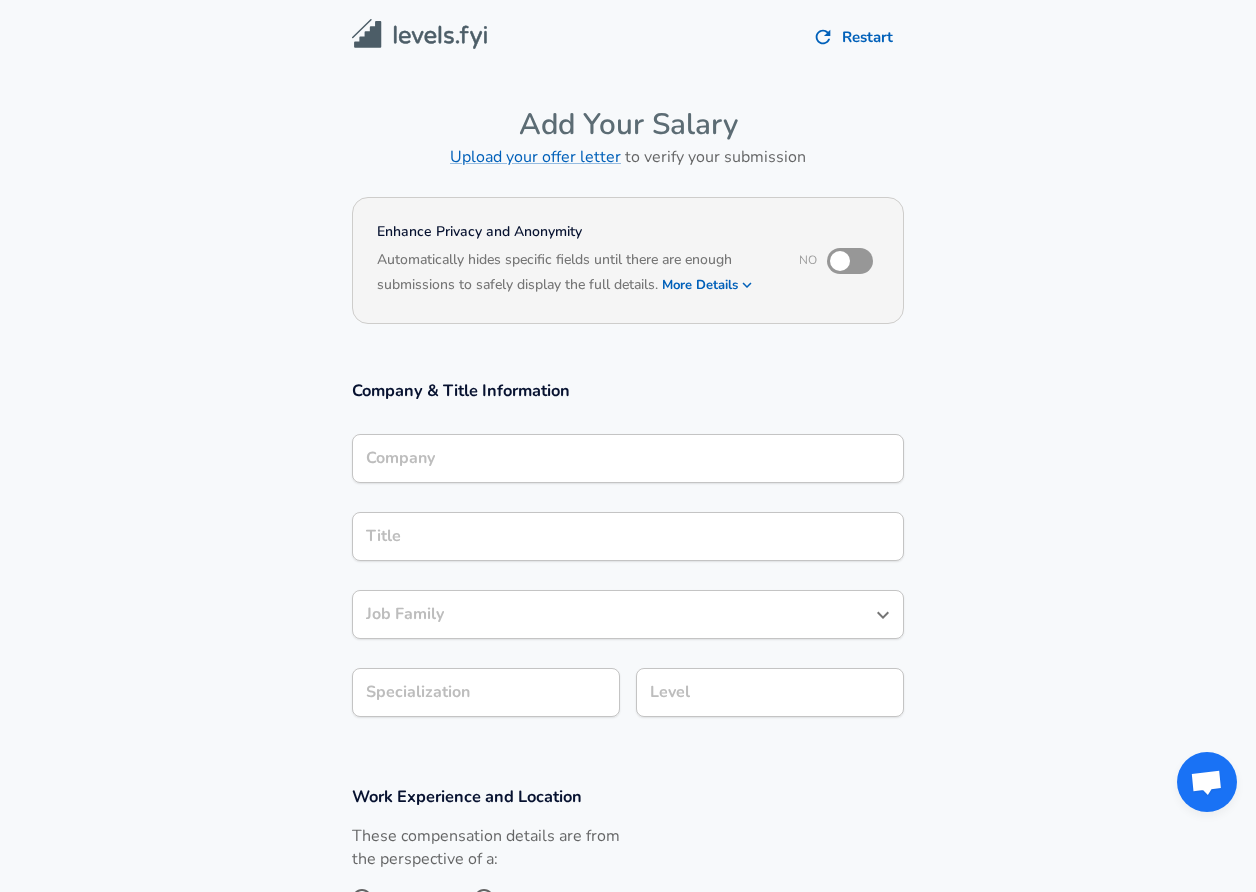 click on "Company" at bounding box center [628, 458] 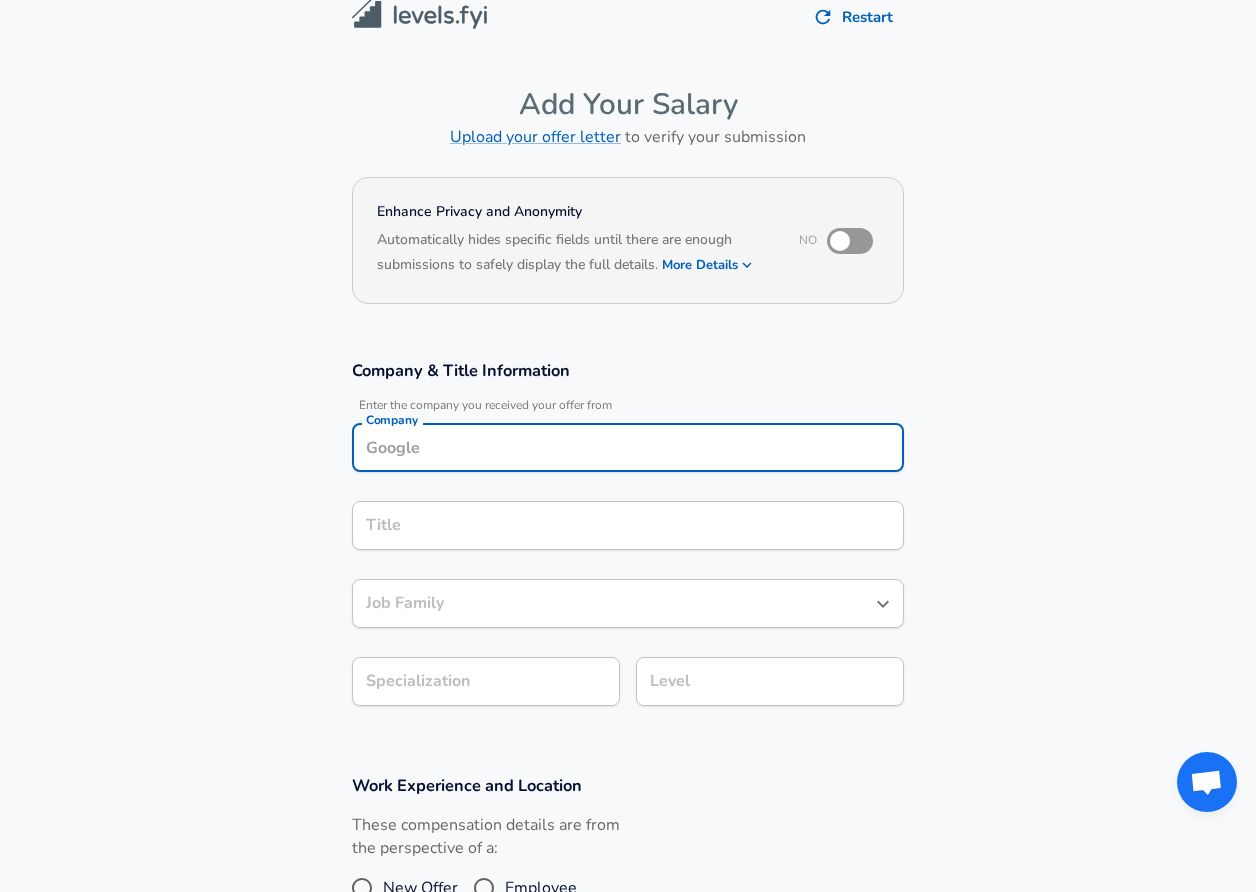 click on "Title" at bounding box center [628, 525] 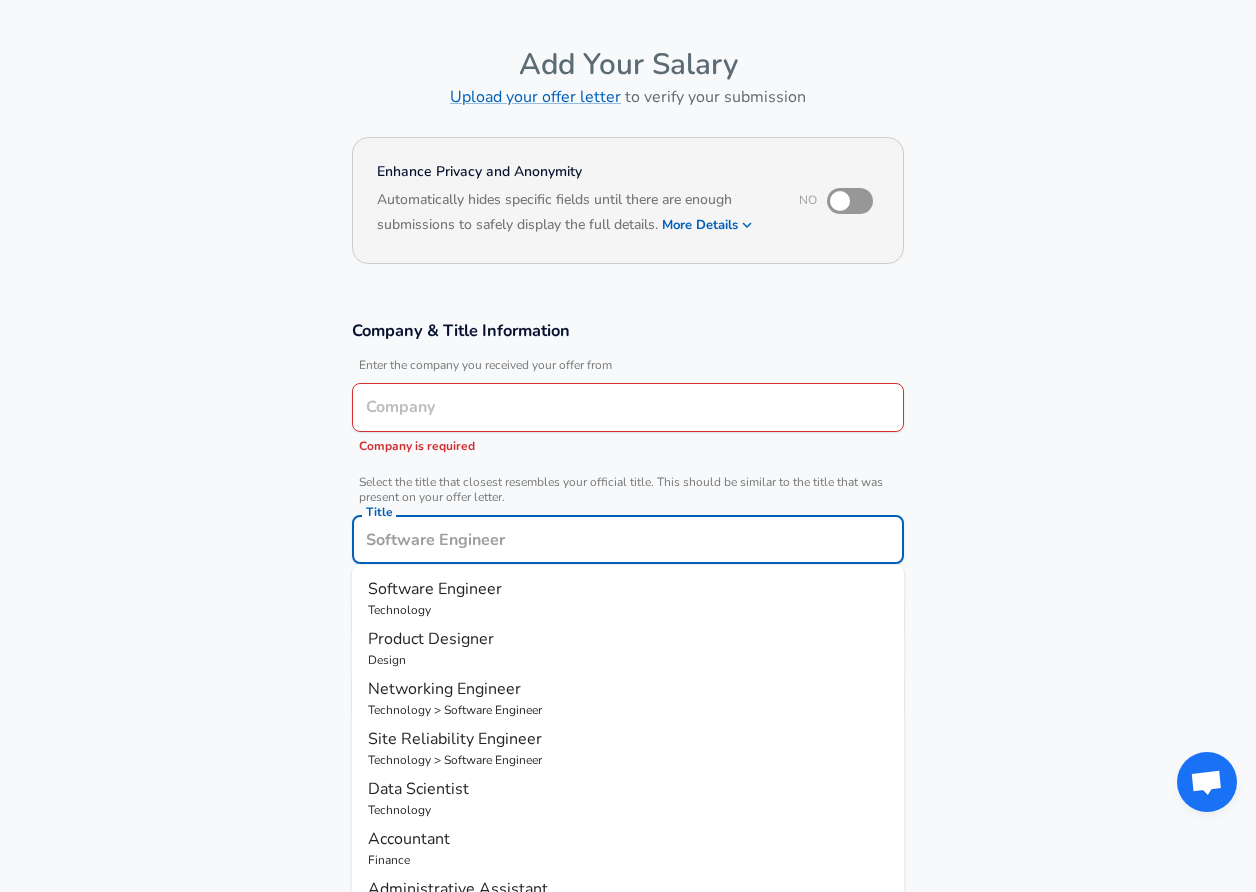 click on "Company Company Company is required" at bounding box center (628, 420) 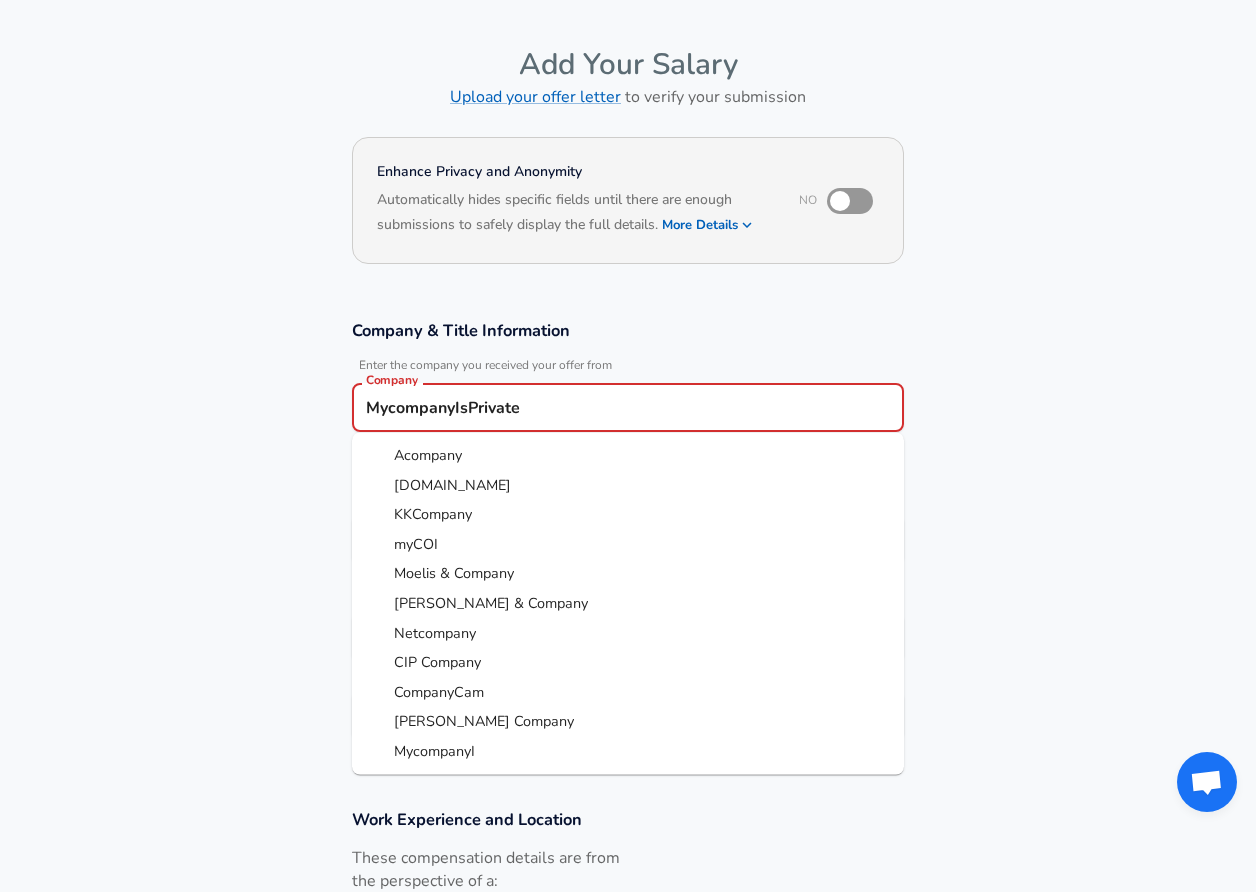 type on "MycompanyIsPrivate" 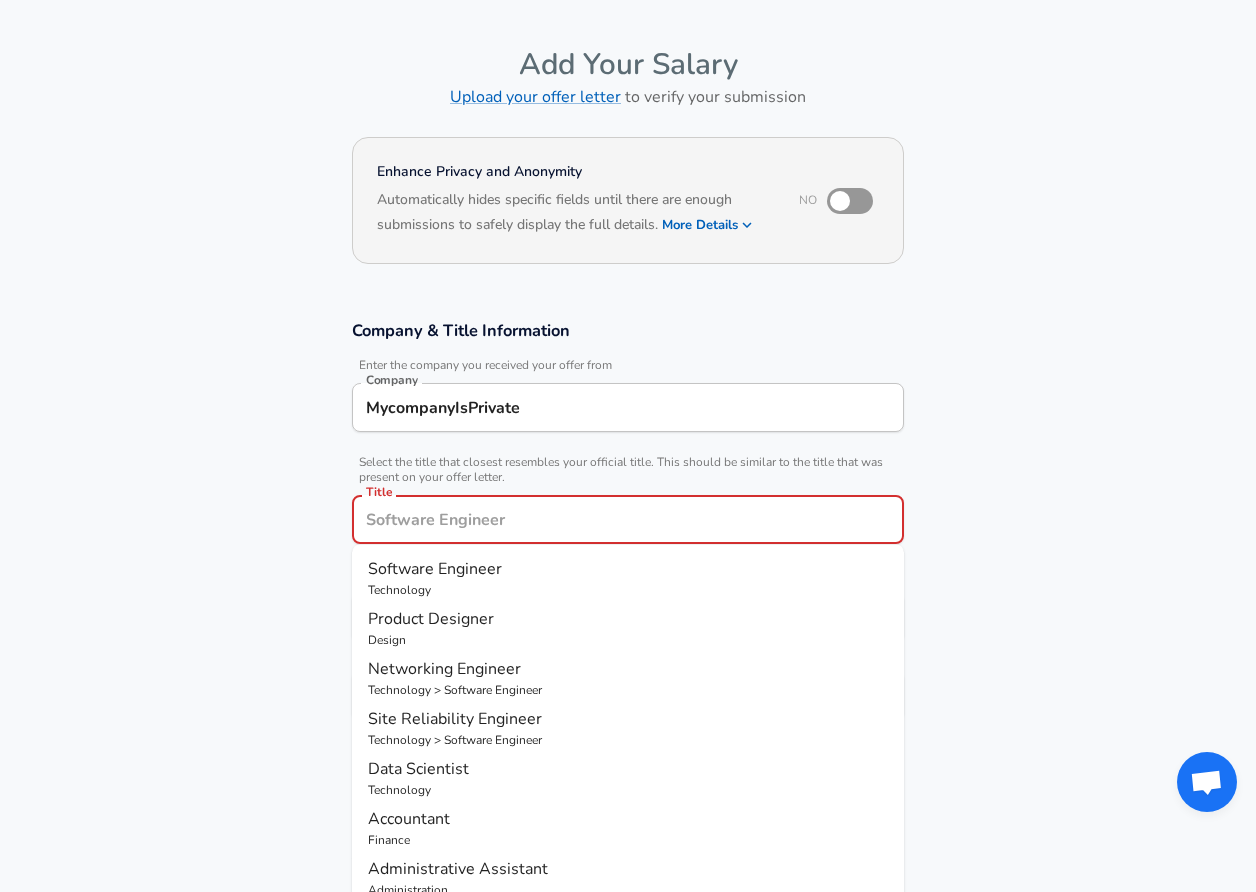 click on "Title" at bounding box center (628, 519) 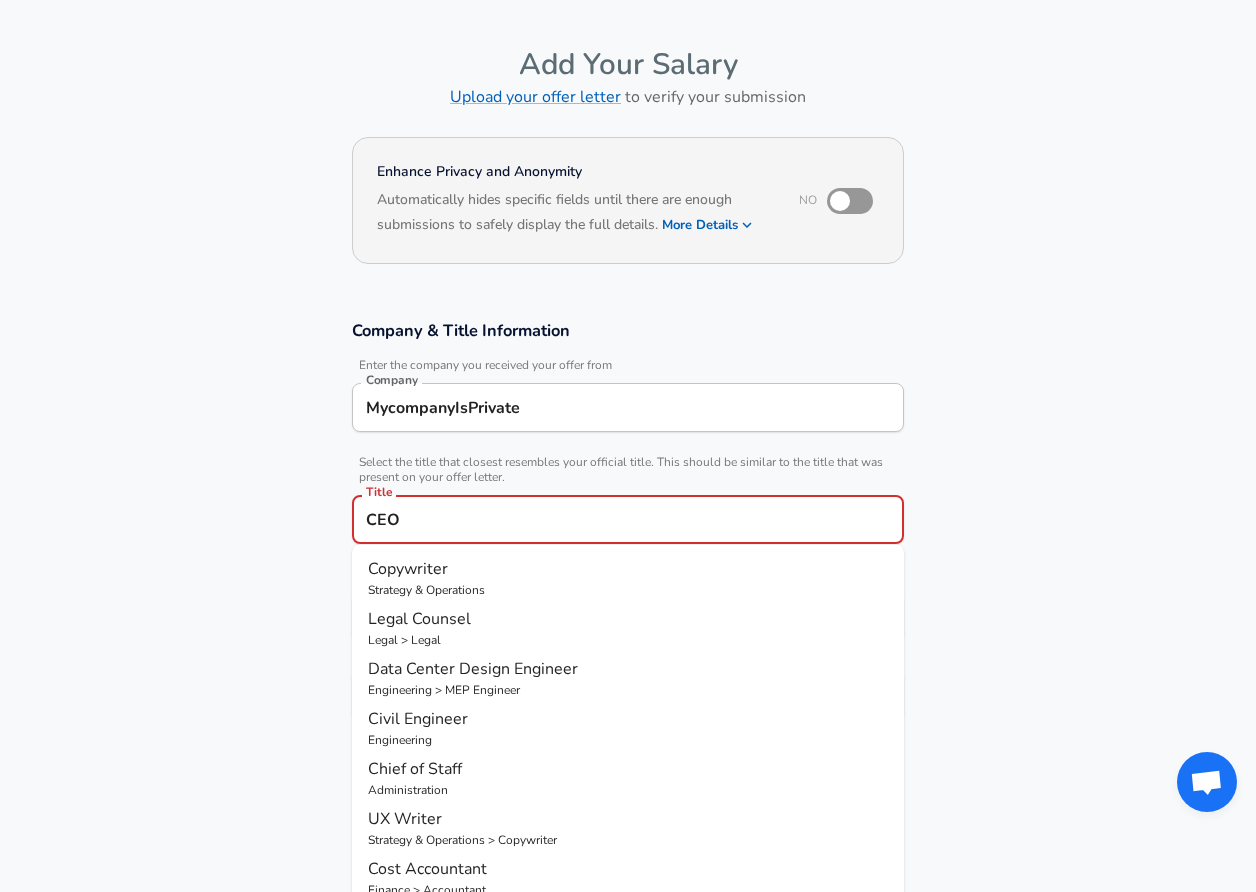 type on "CEO" 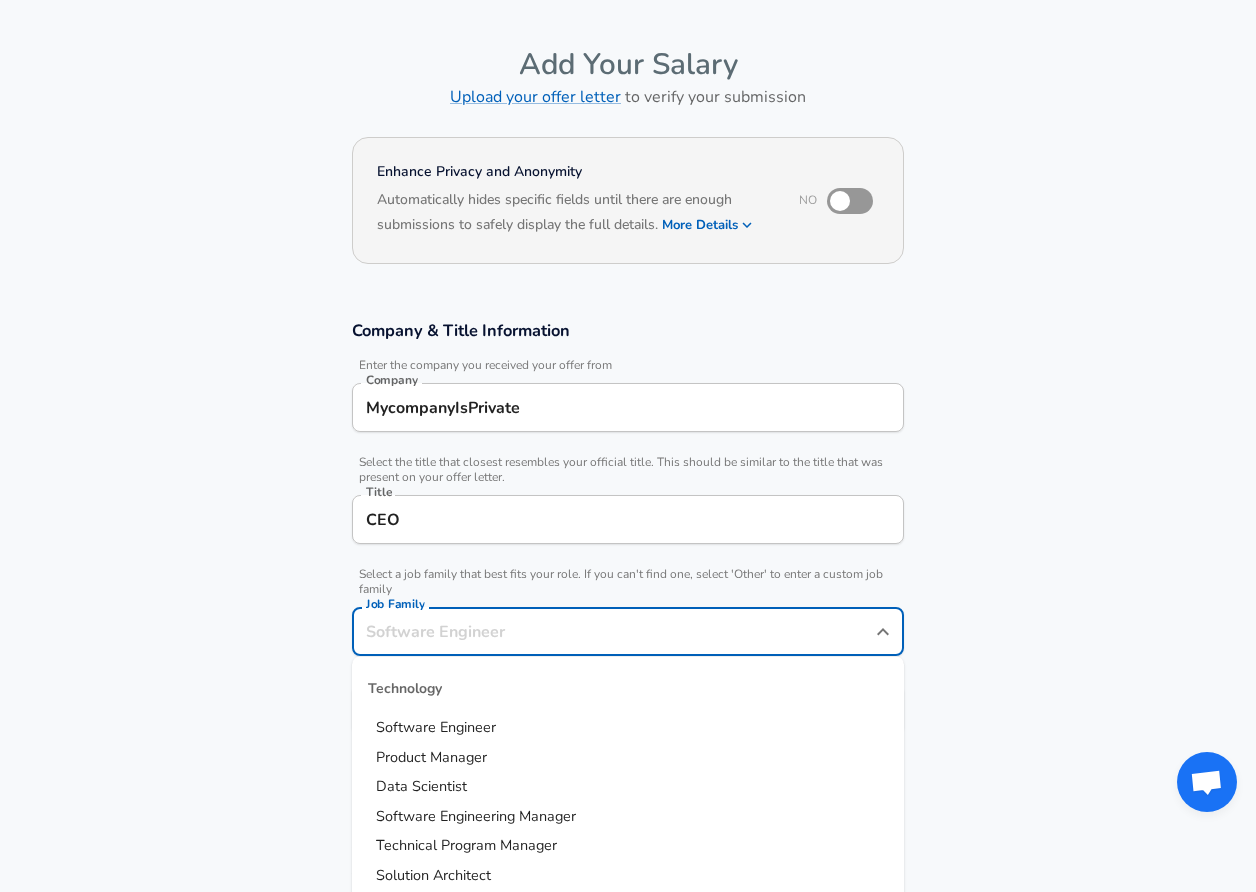 scroll, scrollTop: 100, scrollLeft: 0, axis: vertical 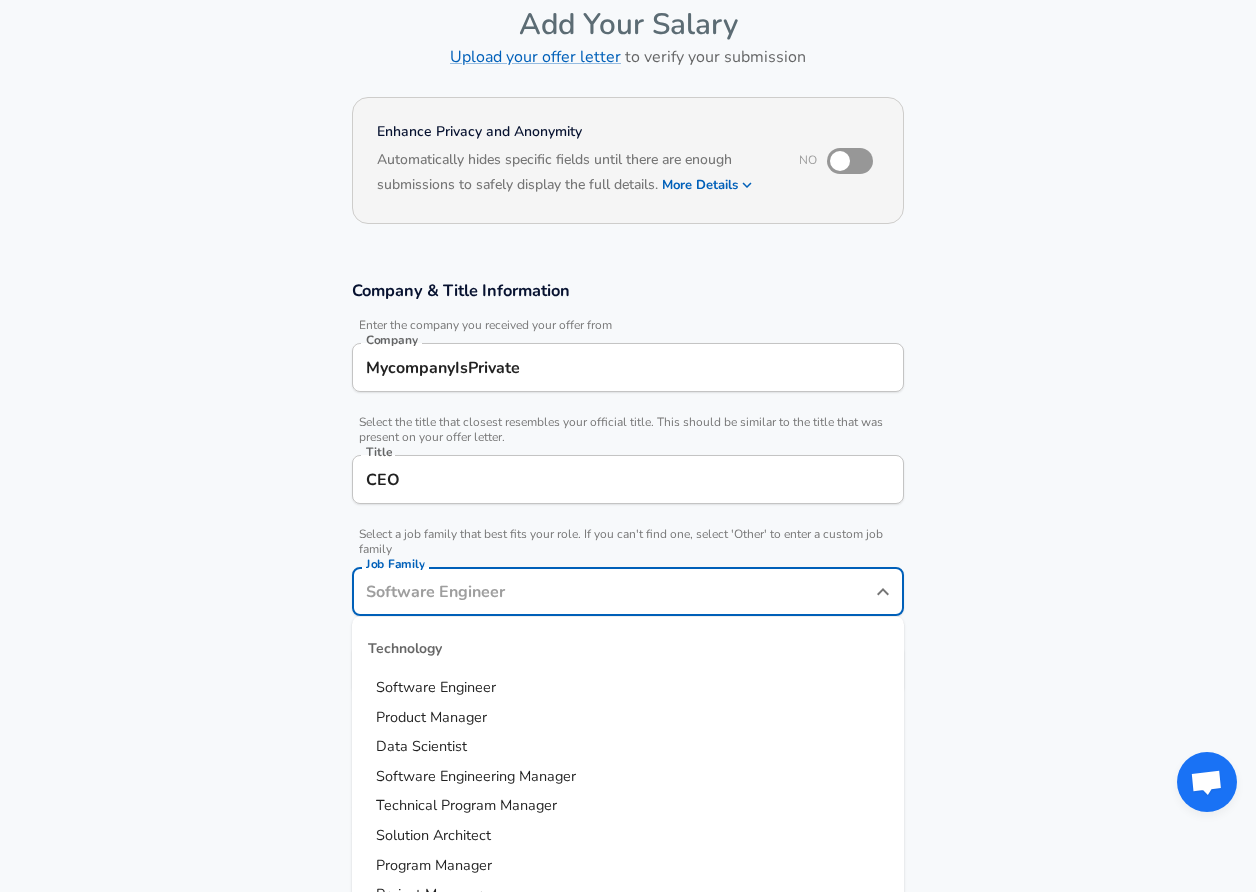 click on "Job Family" at bounding box center [613, 591] 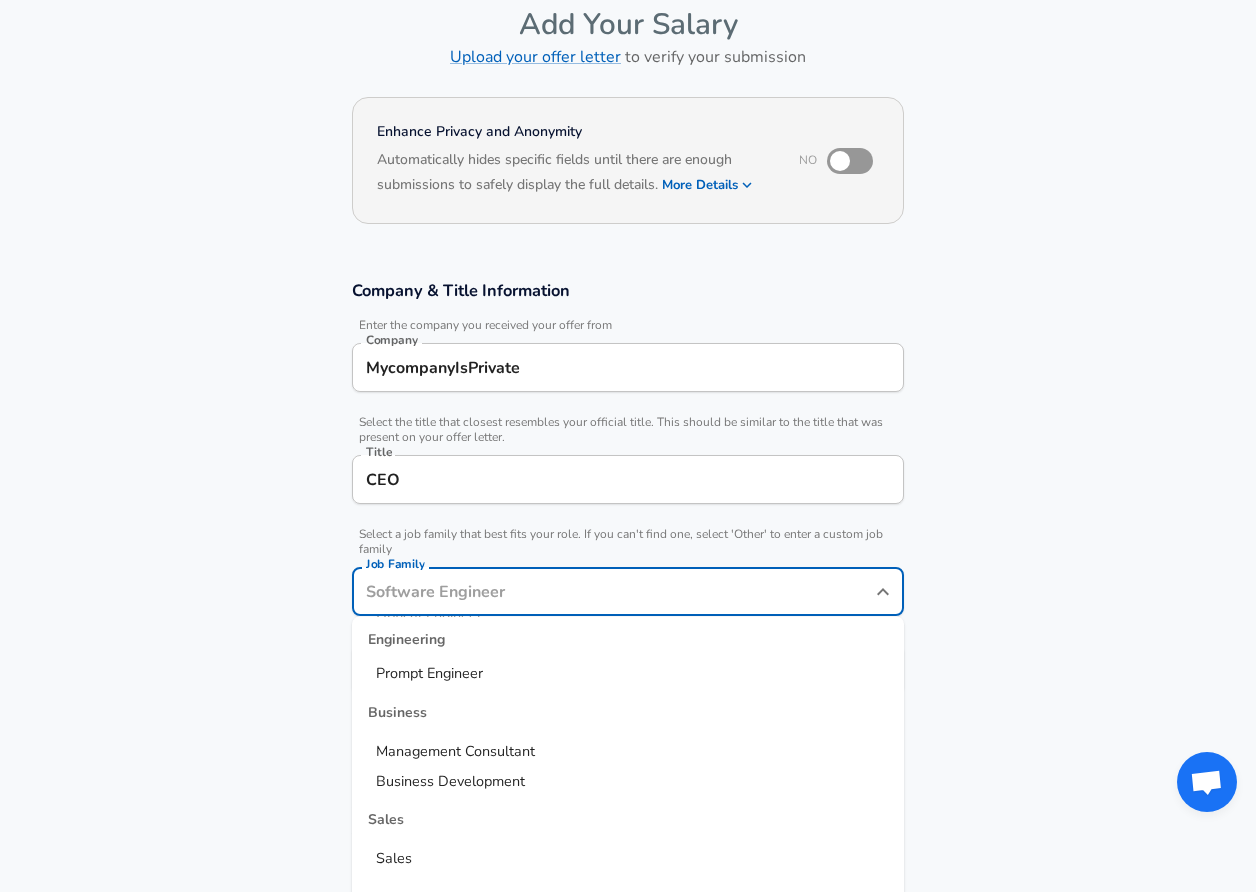scroll, scrollTop: 712, scrollLeft: 0, axis: vertical 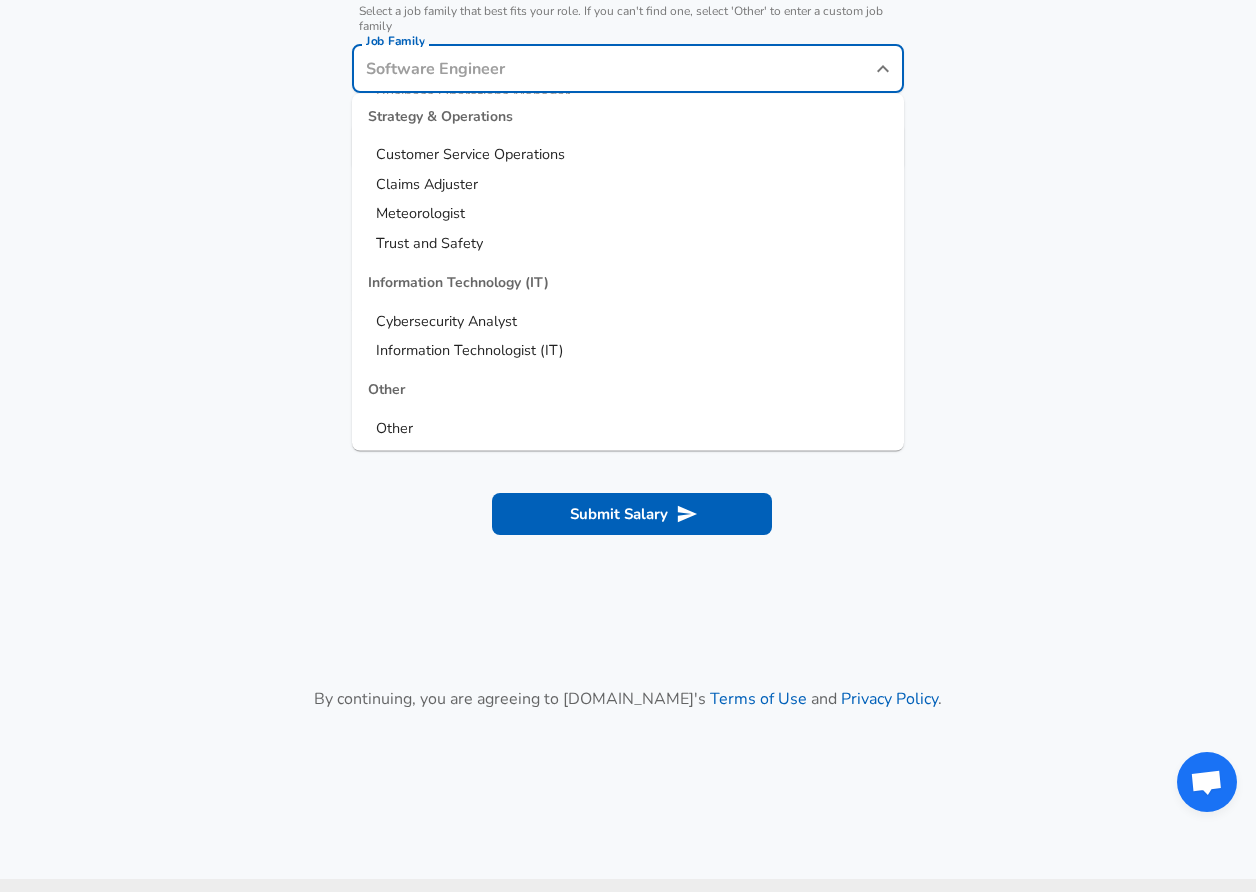 click on "Other" at bounding box center [628, 429] 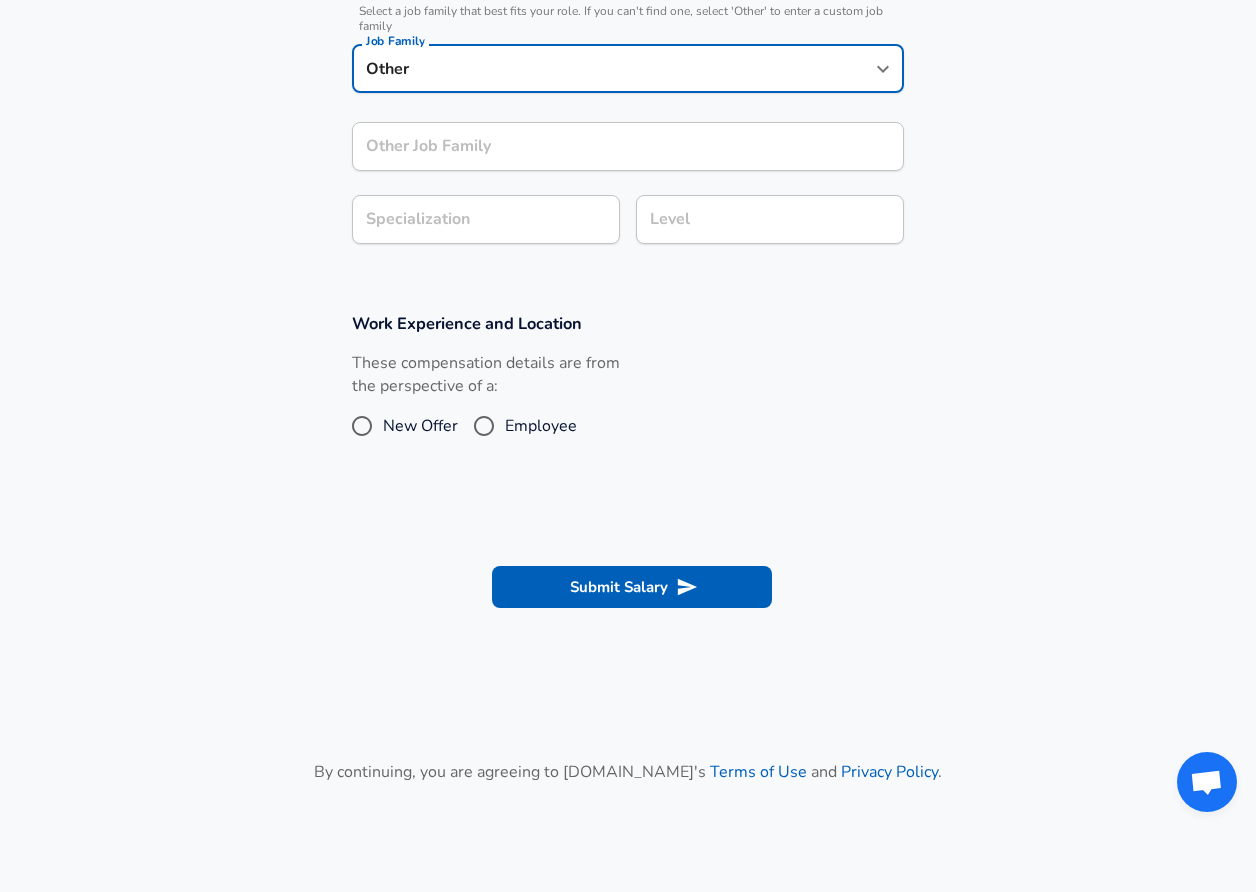 click on "Other Job Family" at bounding box center [628, 146] 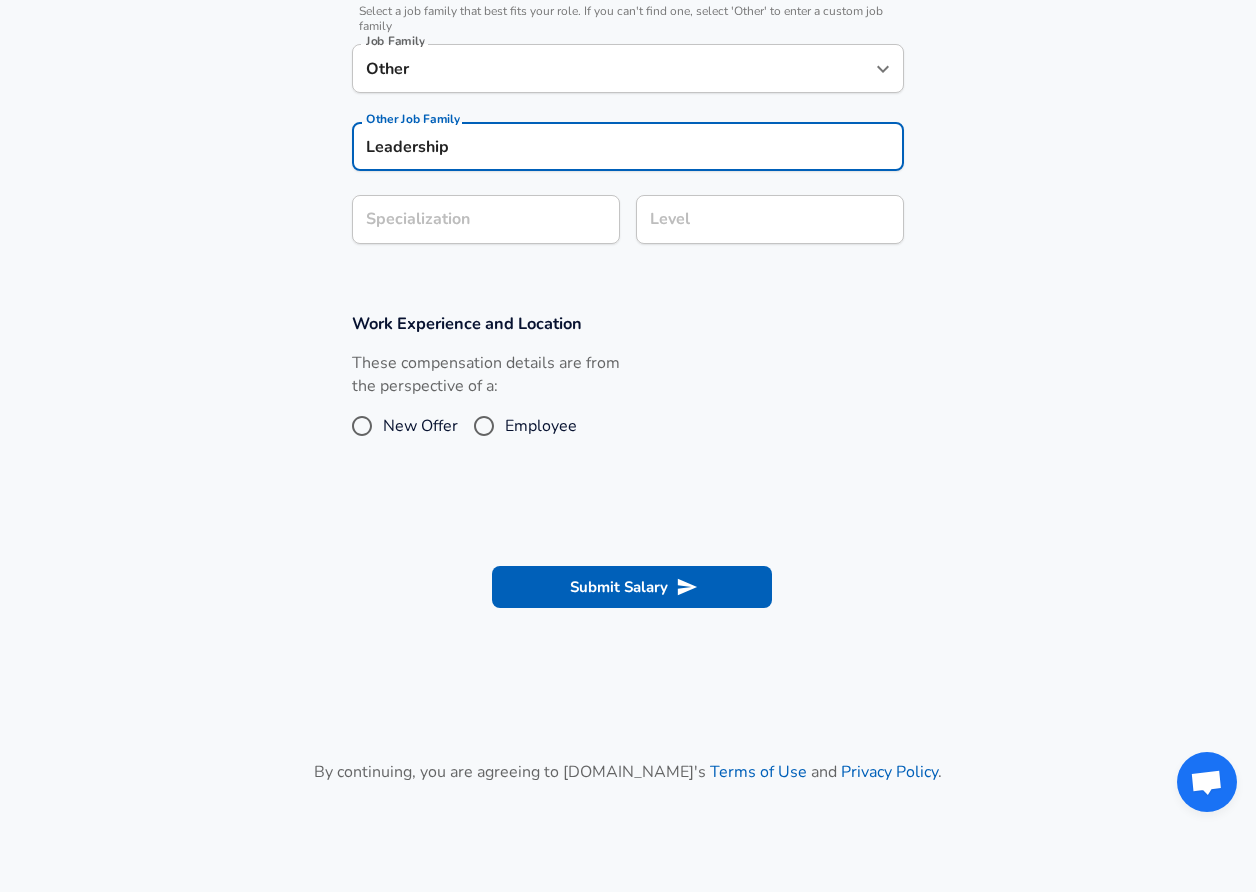 type on "Leadership" 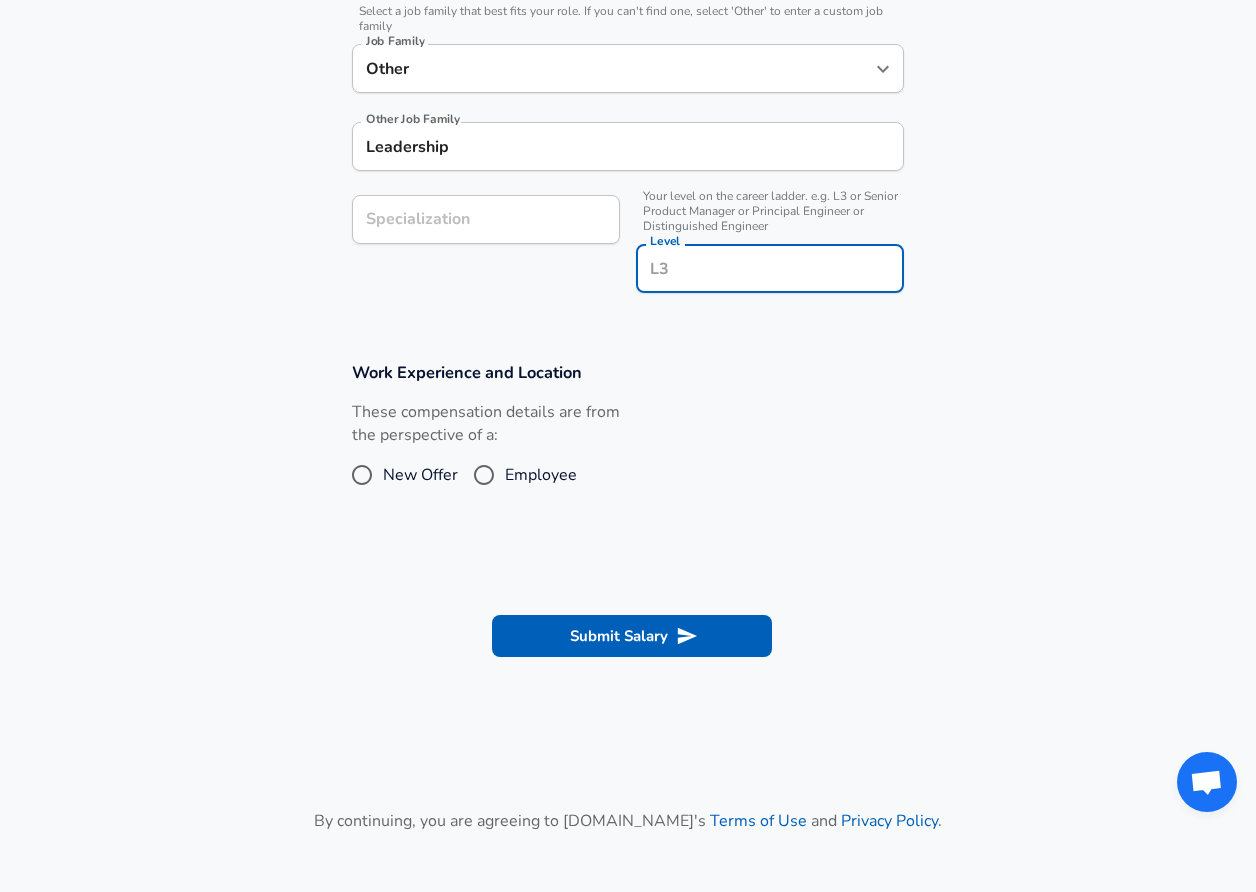 scroll, scrollTop: 663, scrollLeft: 0, axis: vertical 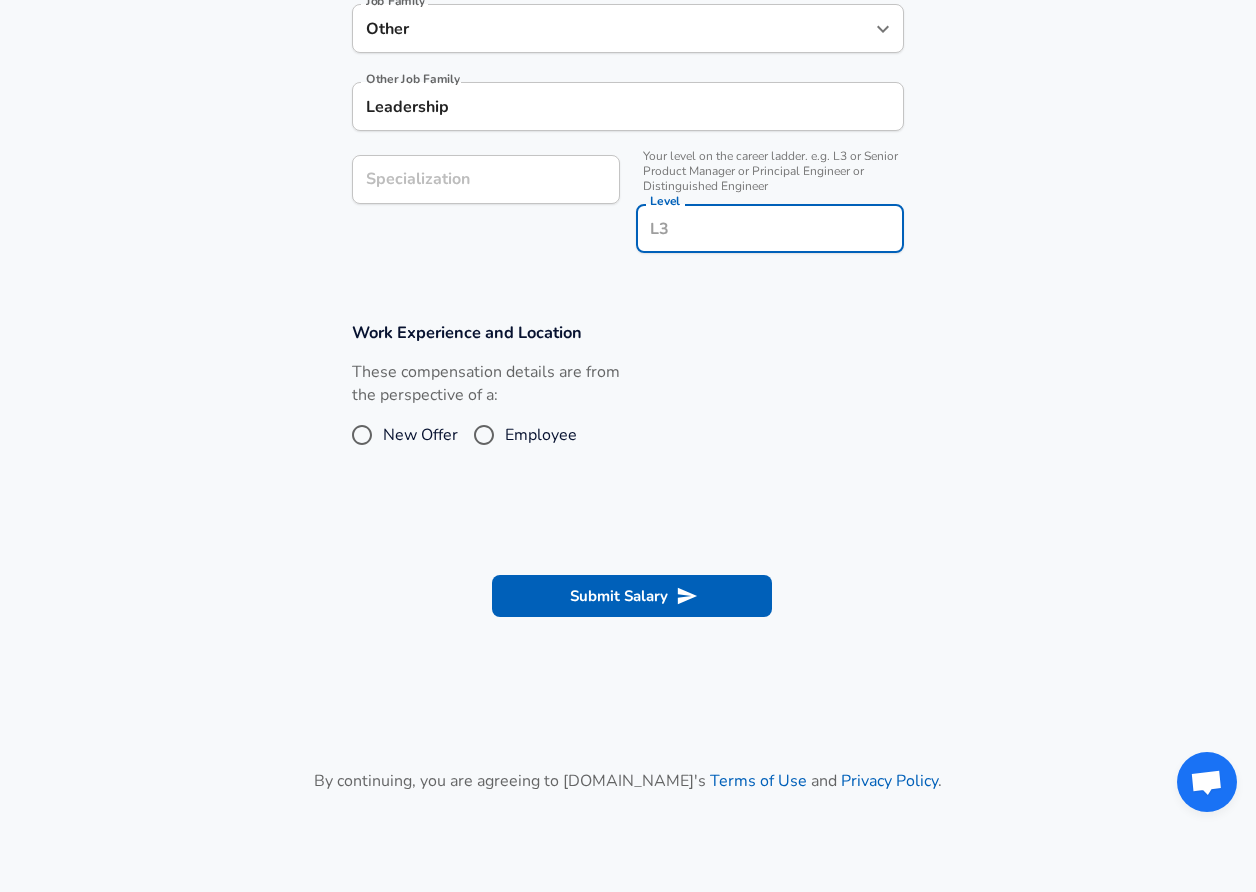 click on "Level" at bounding box center [770, 228] 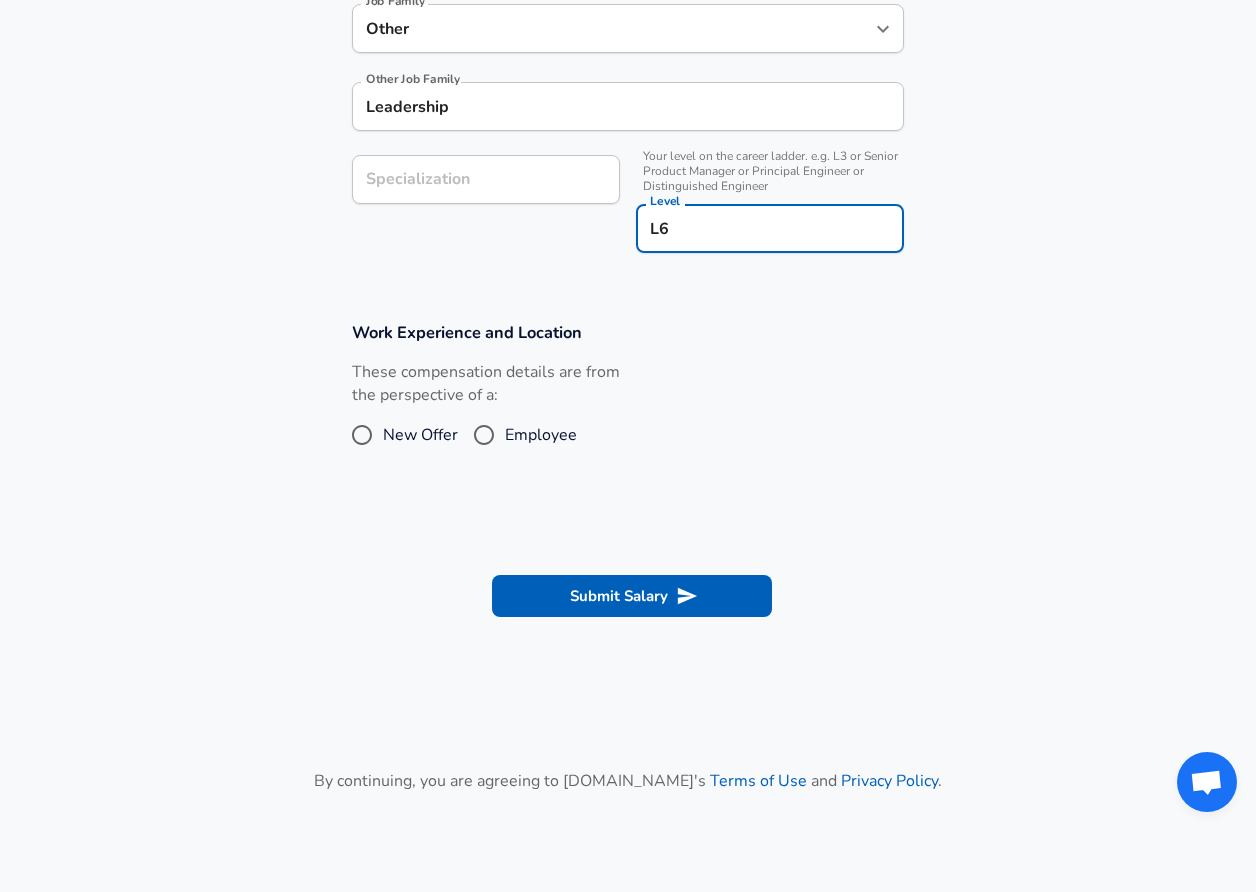 type on "L6" 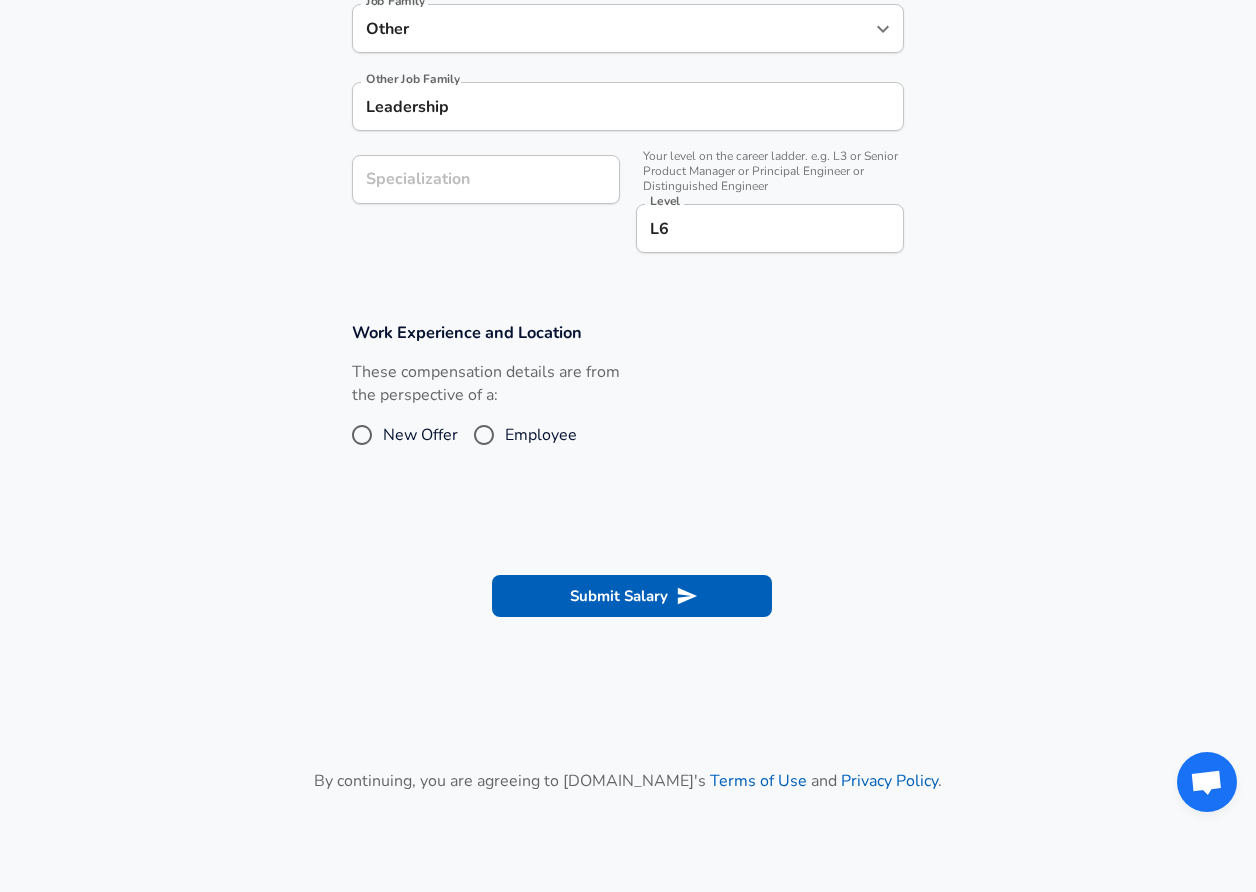 click on "Work Experience and Location These compensation details are from the perspective of a: New Offer Employee" at bounding box center [628, 394] 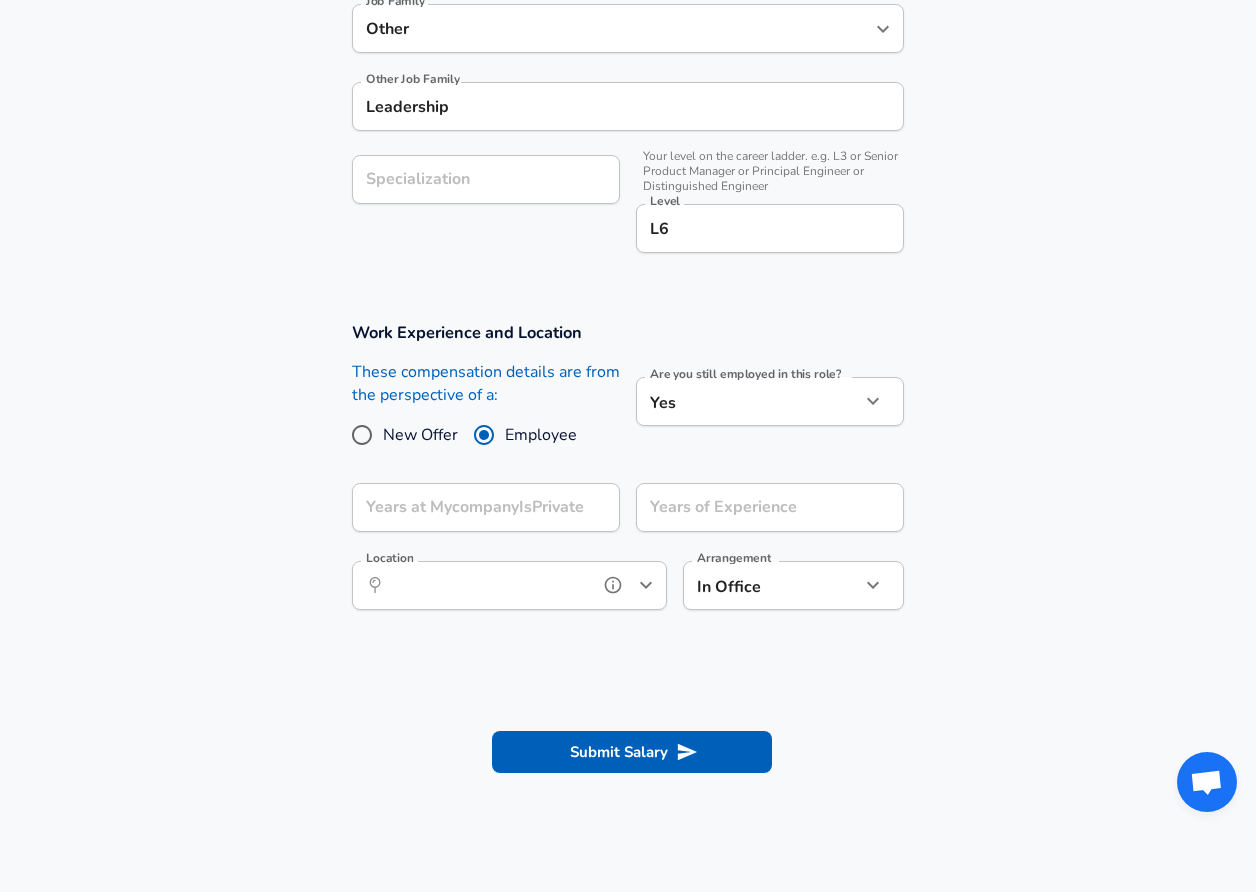 click on "Location" at bounding box center (487, 585) 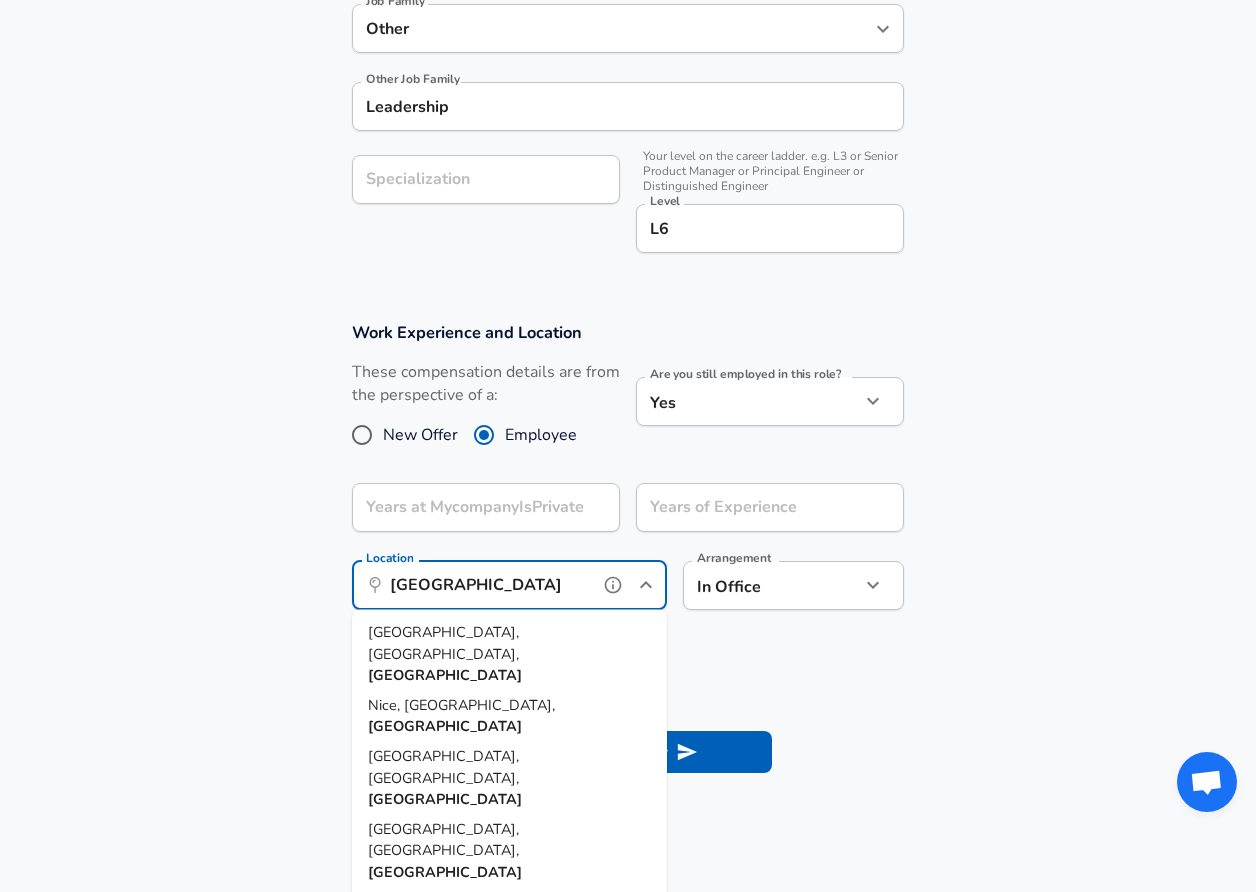 click on "[GEOGRAPHIC_DATA], [GEOGRAPHIC_DATA]," at bounding box center [443, 643] 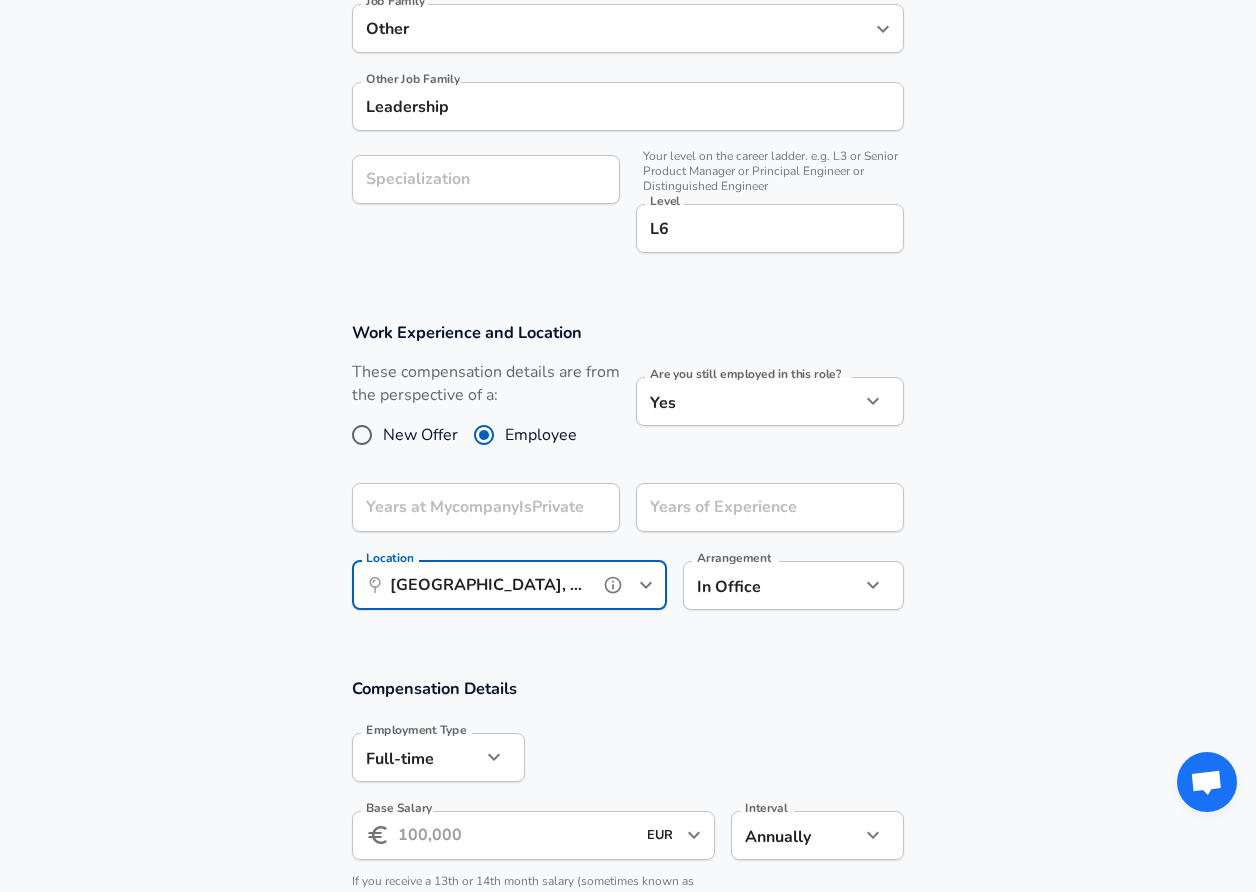 type on "[GEOGRAPHIC_DATA], [GEOGRAPHIC_DATA], [GEOGRAPHIC_DATA]" 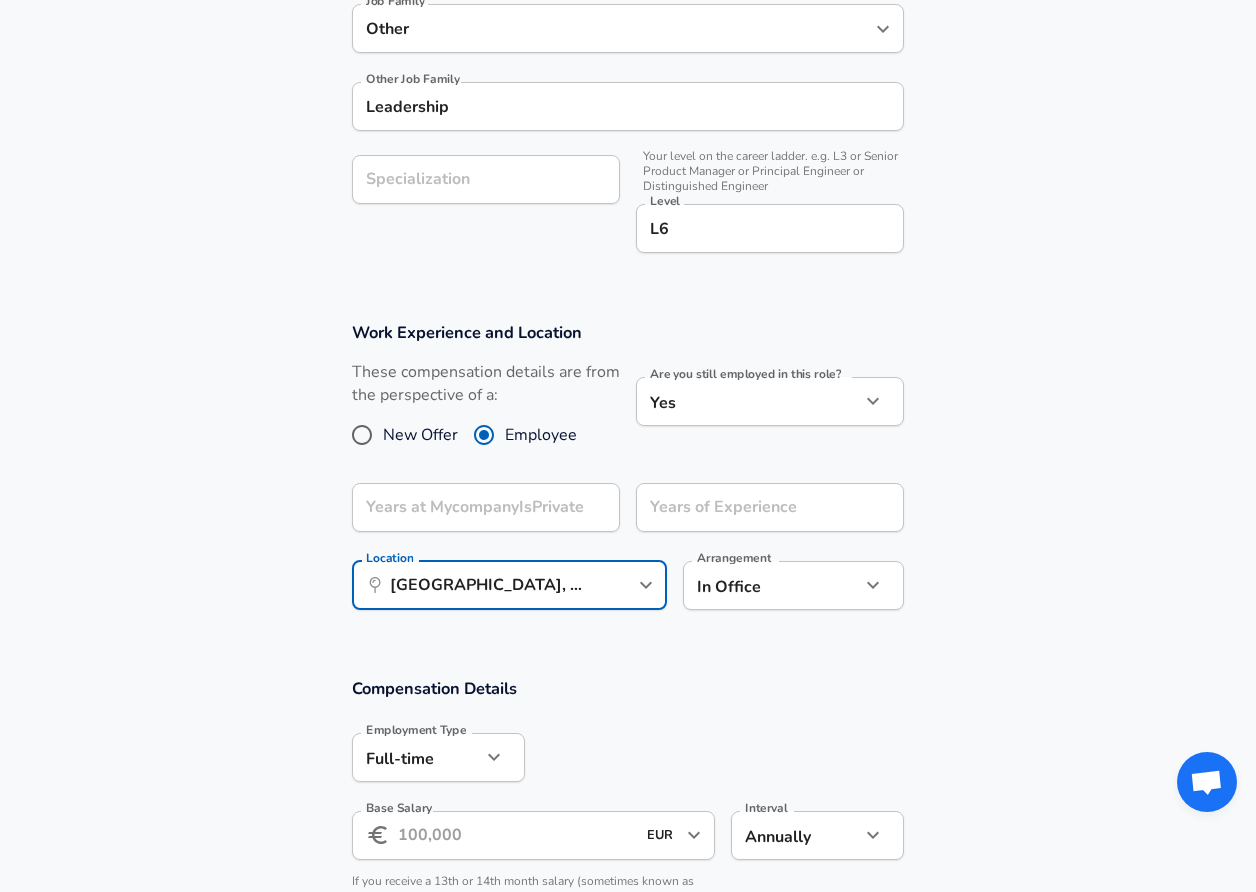 click on "Work Experience and Location These compensation details are from the perspective of a: New Offer Employee Are you still employed in this role? Yes yes Are you still employed in this role? Years at MycompanyIsPrivate Years at MycompanyIsPrivate Years of Experience Years of Experience Location ​ [GEOGRAPHIC_DATA], [GEOGRAPHIC_DATA], [GEOGRAPHIC_DATA] Location Arrangement In Office office Arrangement" at bounding box center [628, 476] 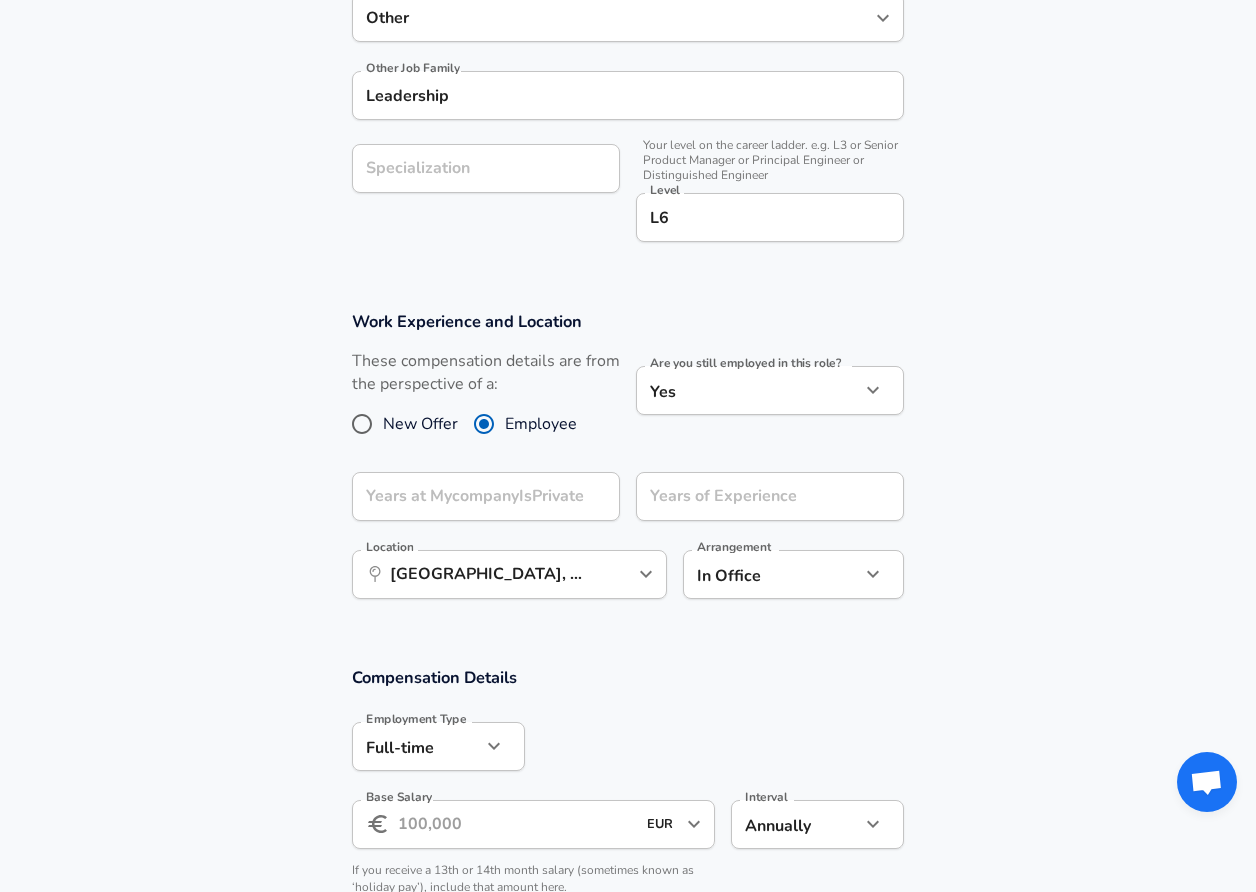 scroll, scrollTop: 846, scrollLeft: 0, axis: vertical 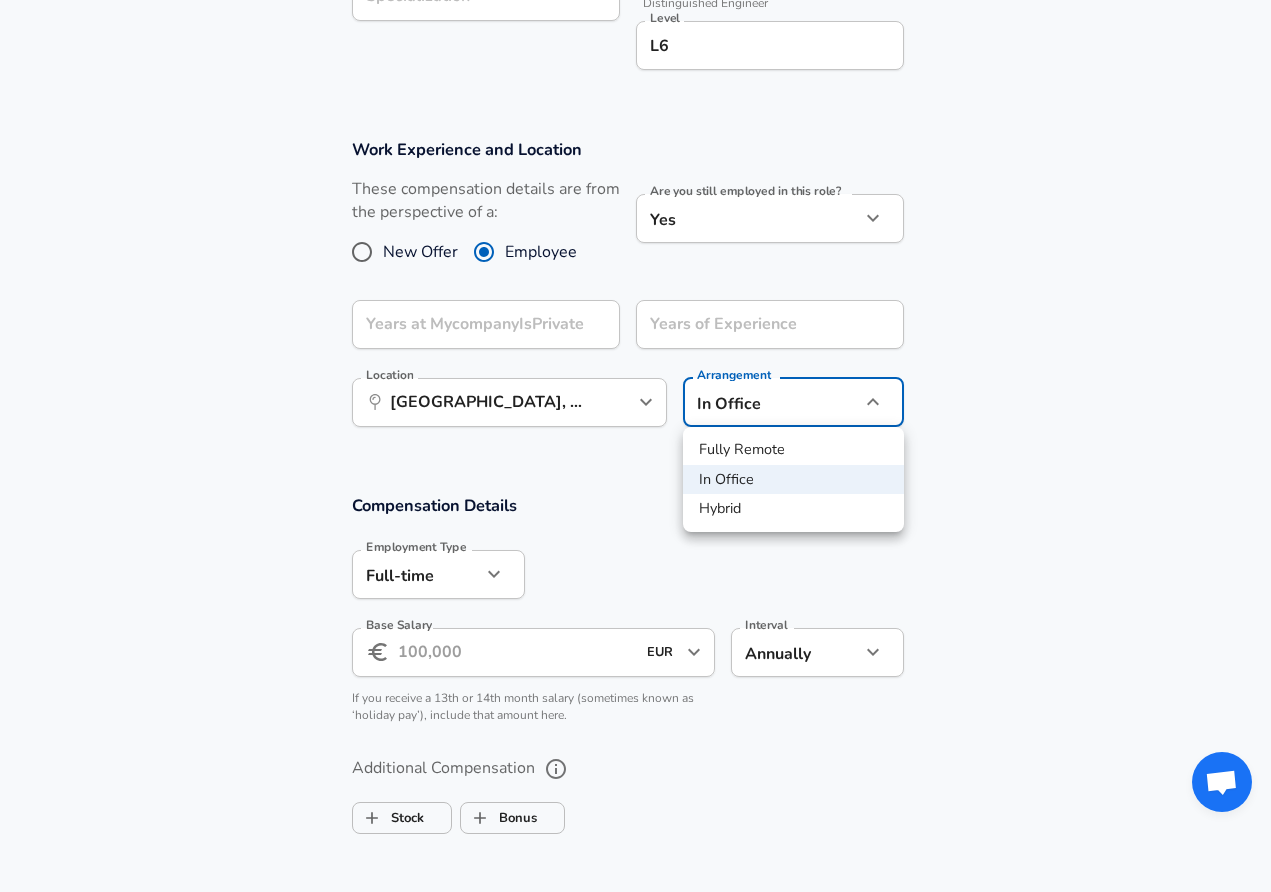 click on "We value your privacy We use cookies to enhance your browsing experience, serve personalized ads or content, and analyze our traffic. By clicking "Accept All", you consent to our use of cookies. Customize    Accept All   Customize Consent Preferences   We use cookies to help you navigate efficiently and perform certain functions. You will find detailed information about all cookies under each consent category below. The cookies that are categorized as "Necessary" are stored on your browser as they are essential for enabling the basic functionalities of the site. ...  Show more Necessary Always Active Necessary cookies are required to enable the basic features of this site, such as providing secure log-in or adjusting your consent preferences. These cookies do not store any personally identifiable data. Cookie _GRECAPTCHA Duration 5 months 27 days Description Google Recaptcha service sets this cookie to identify bots to protect the website against malicious spam attacks. Cookie __stripe_mid Duration 1 year MR" at bounding box center (635, -400) 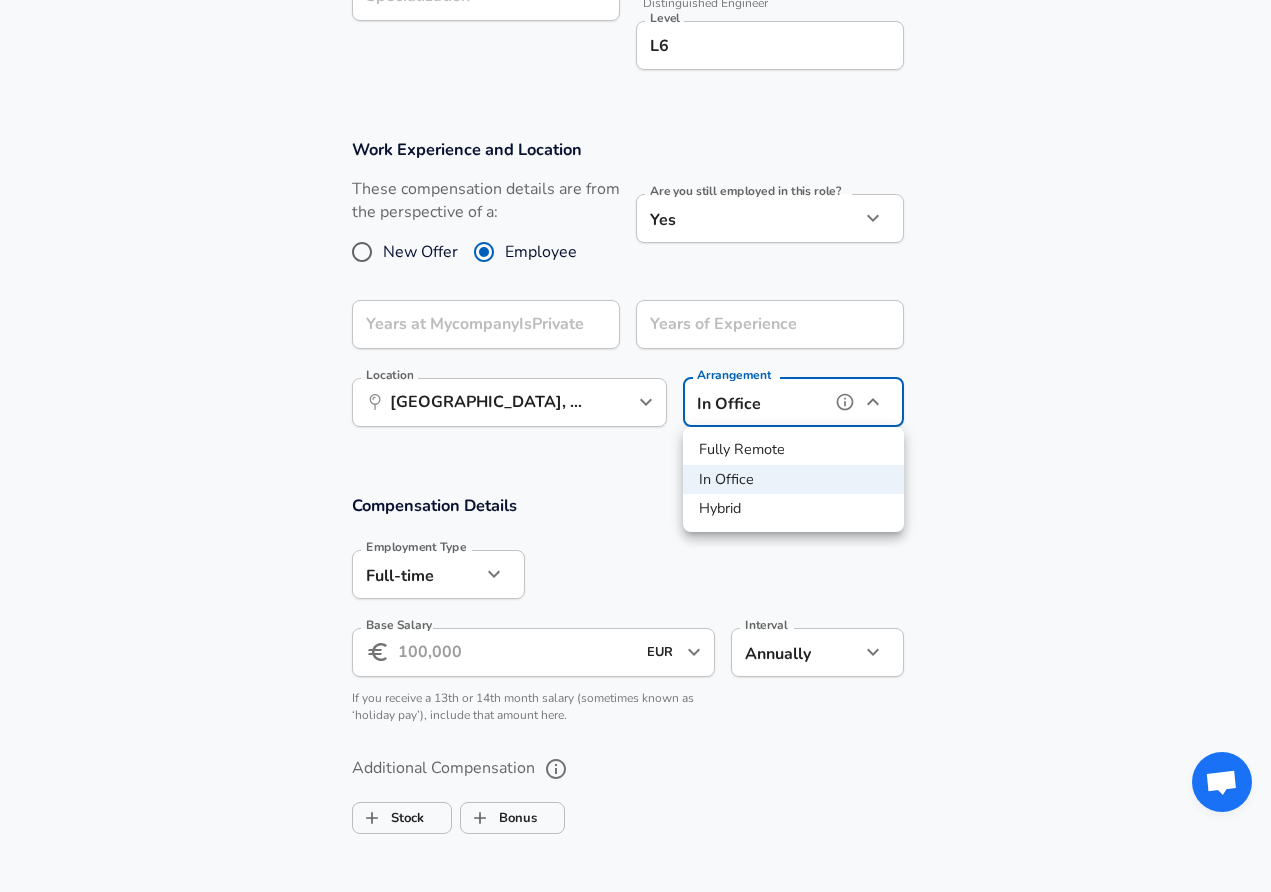 type on "remote" 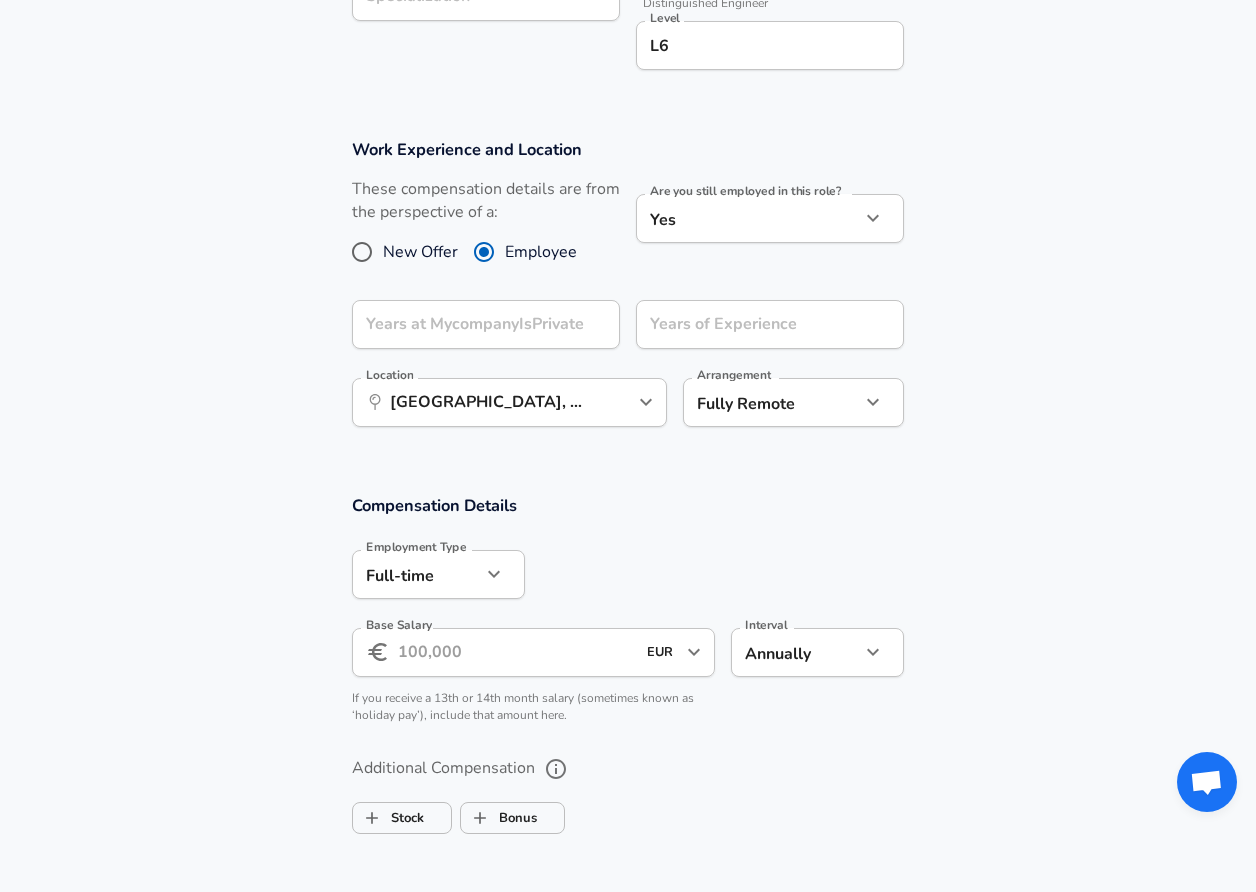 click at bounding box center (714, 573) 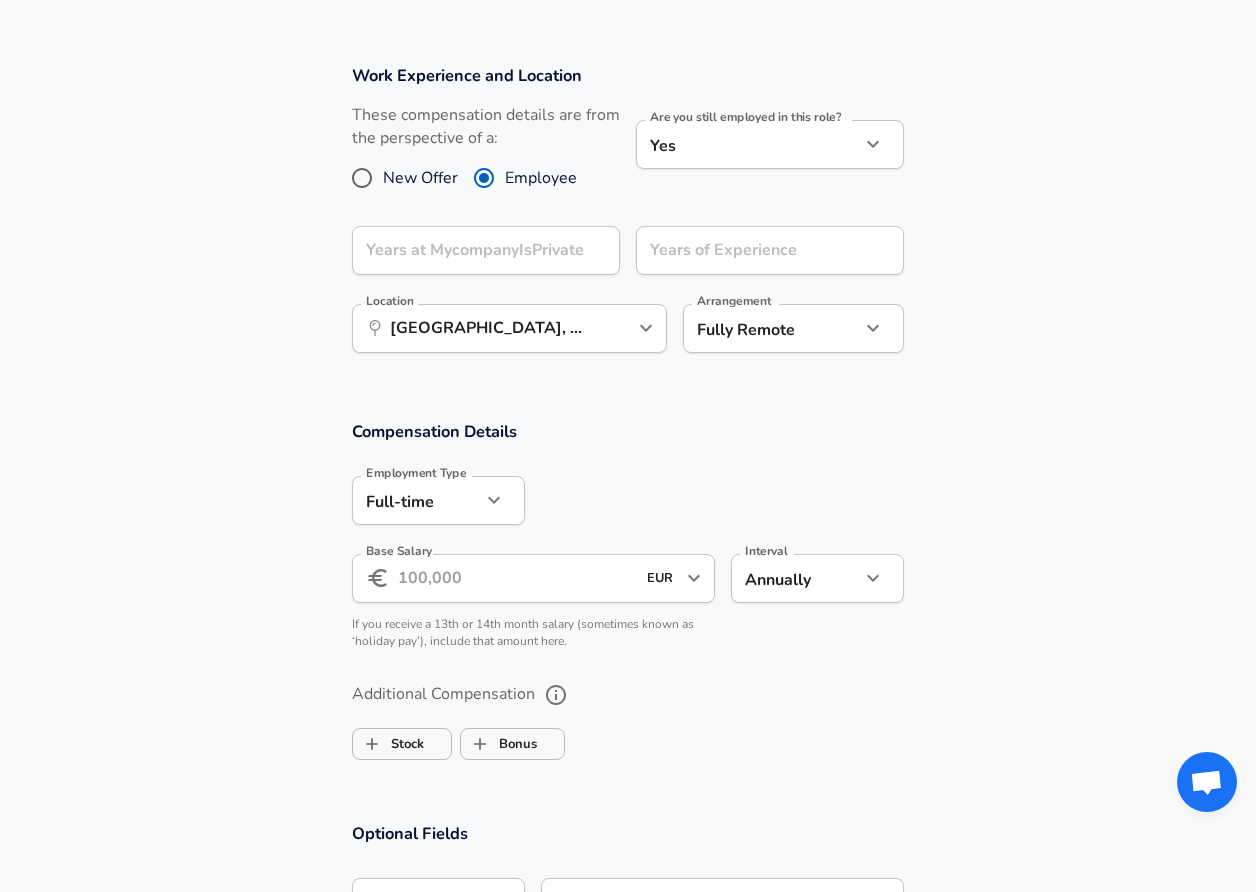 scroll, scrollTop: 941, scrollLeft: 0, axis: vertical 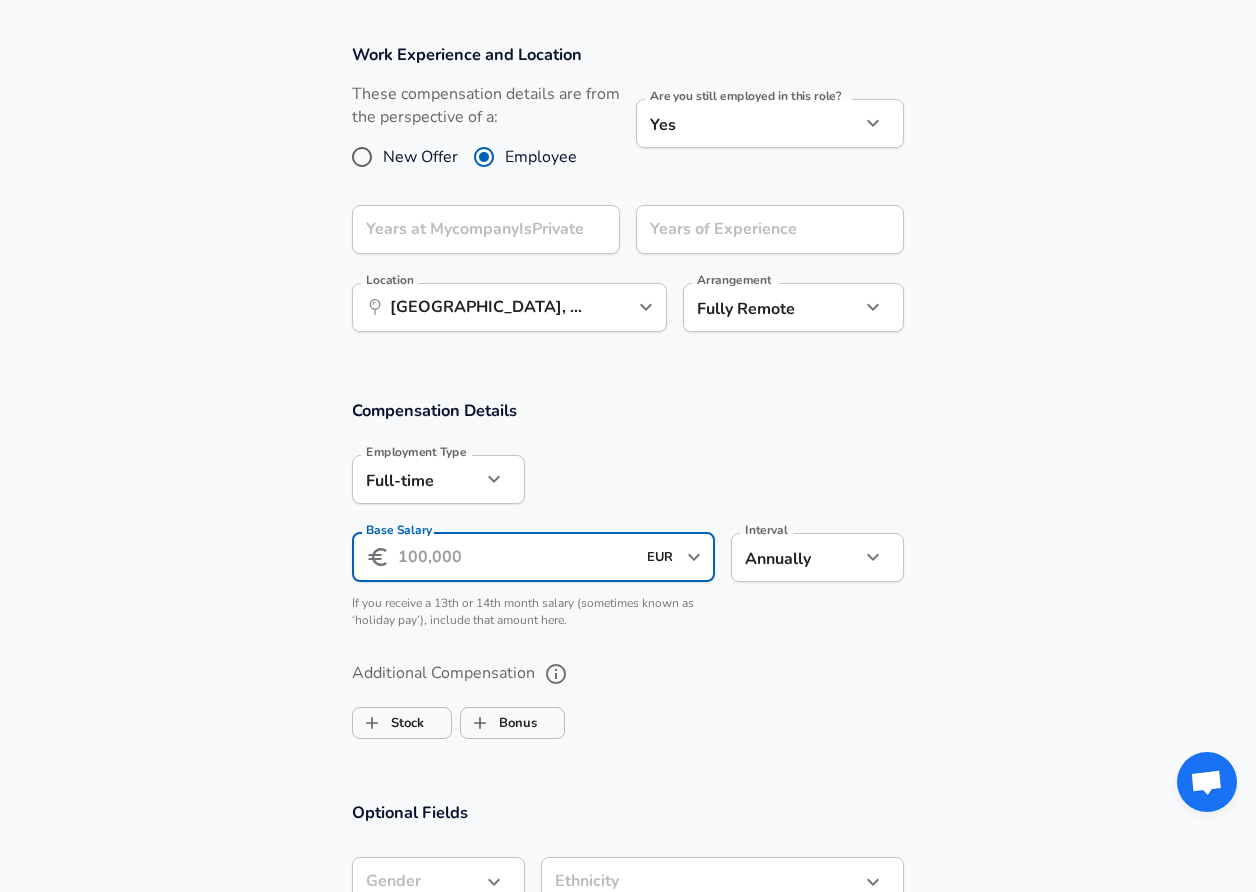 click on "Base Salary" at bounding box center [516, 557] 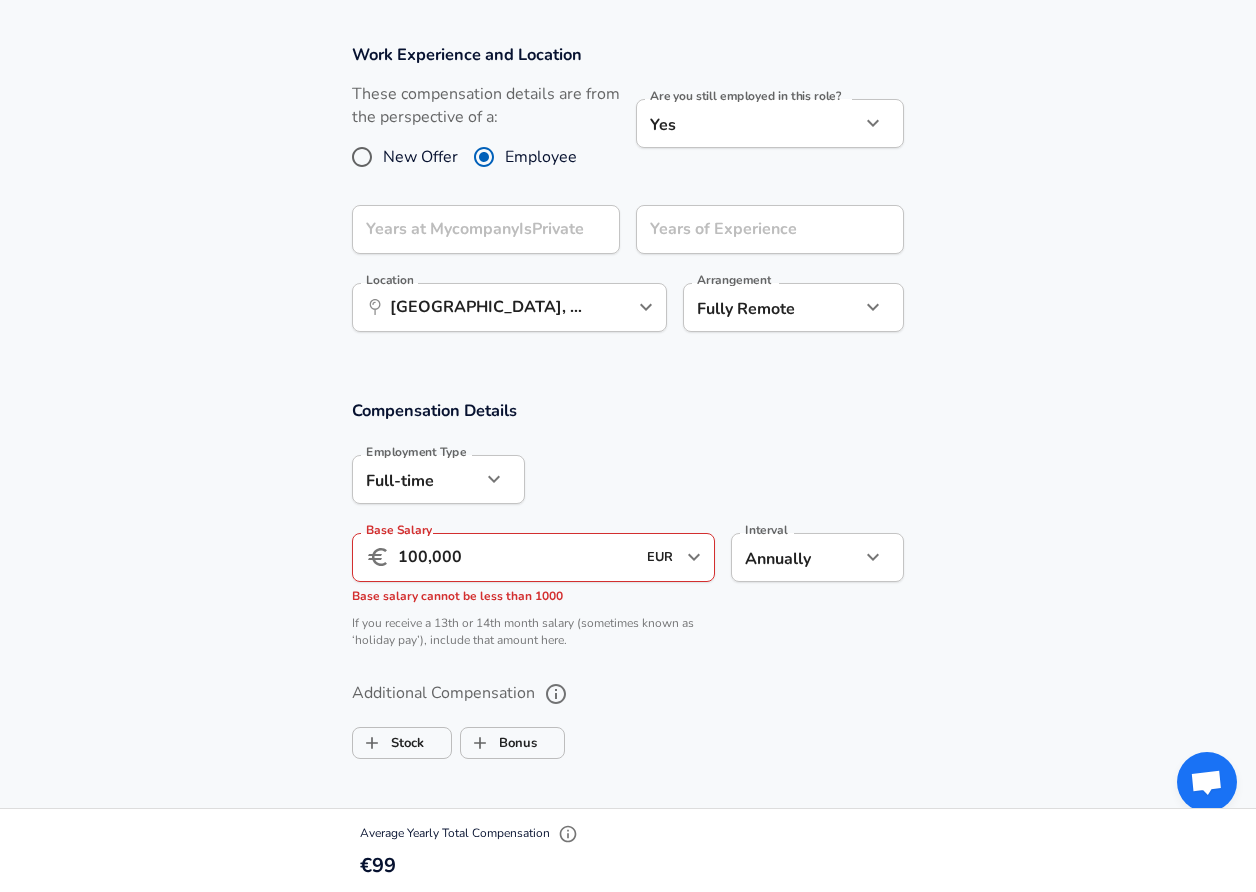 click on "Additional Compensation   Stock Bonus" at bounding box center [628, 722] 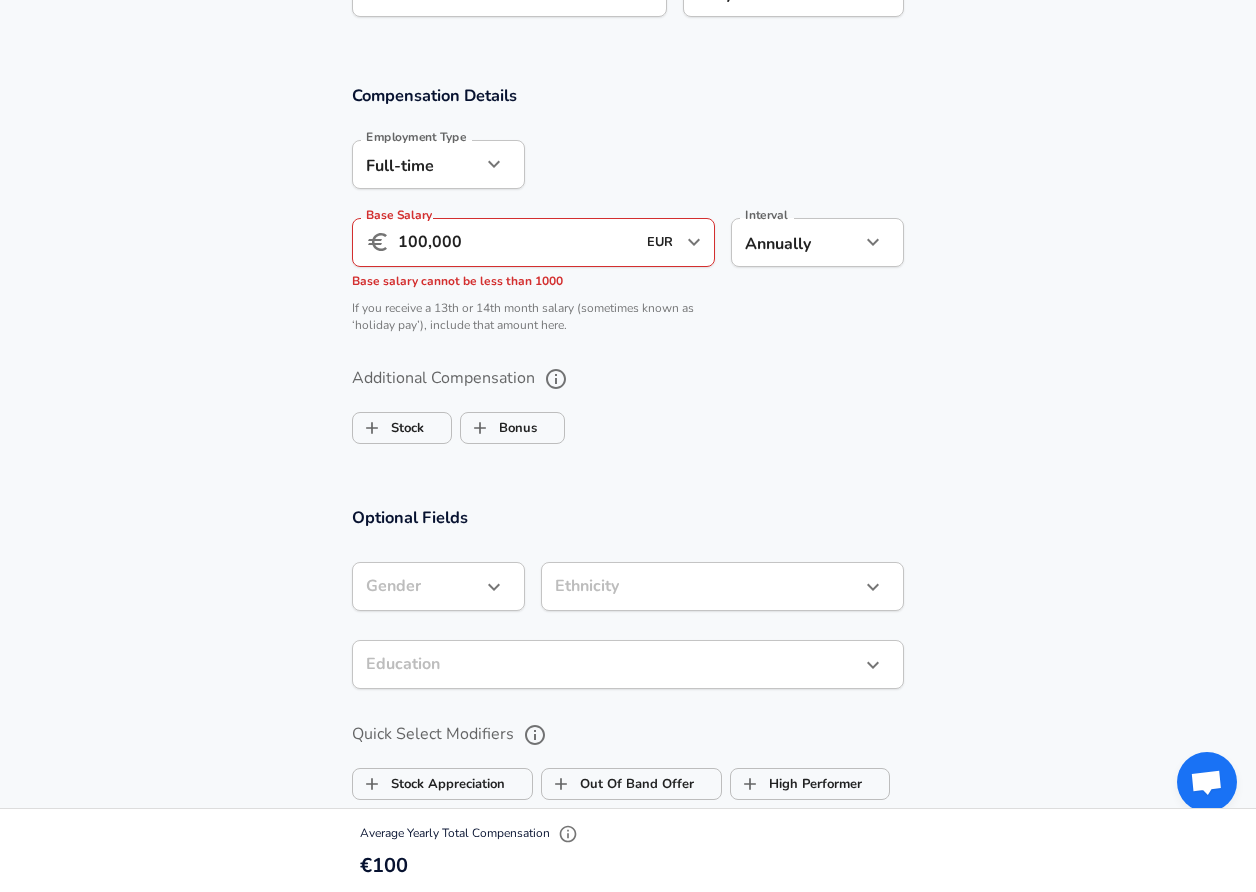 scroll, scrollTop: 1392, scrollLeft: 0, axis: vertical 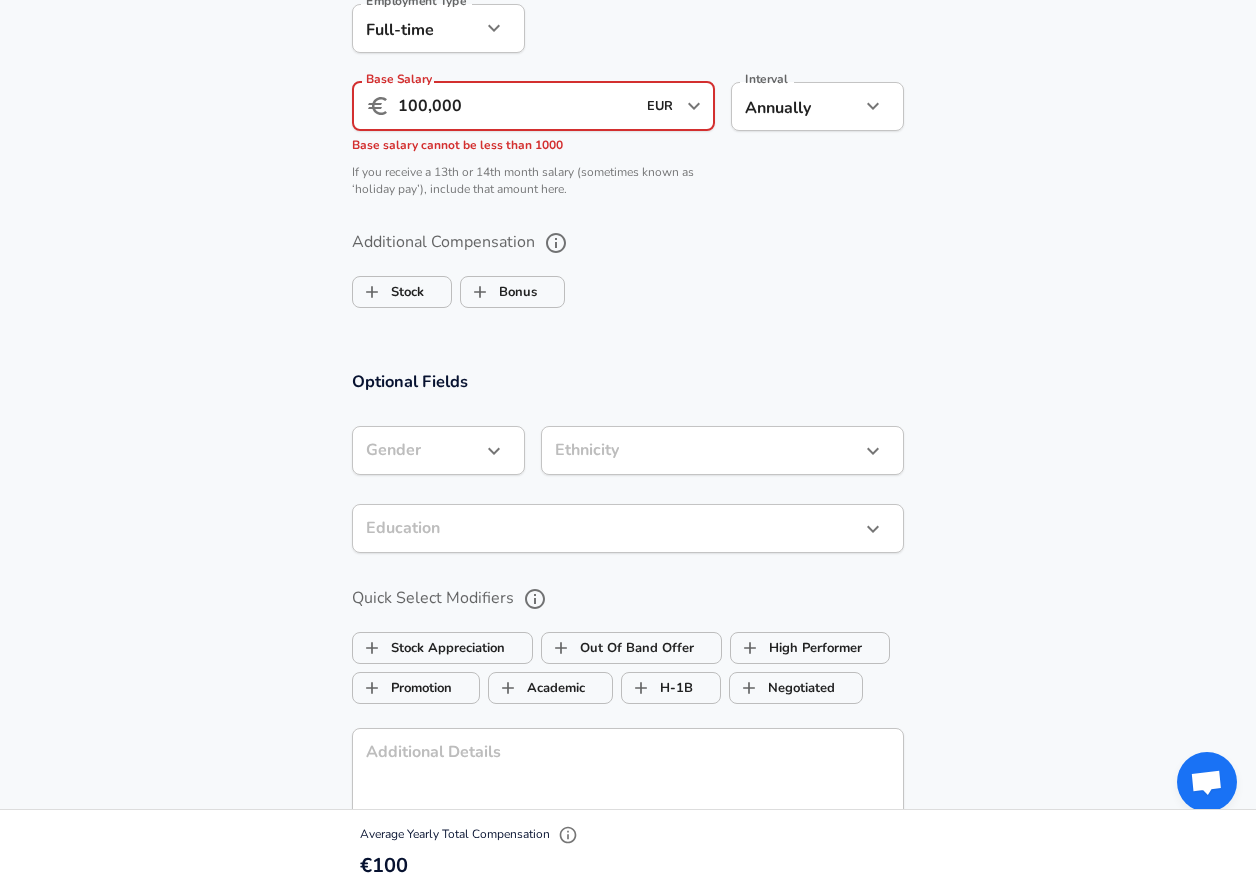 click on "100,000" at bounding box center [516, 106] 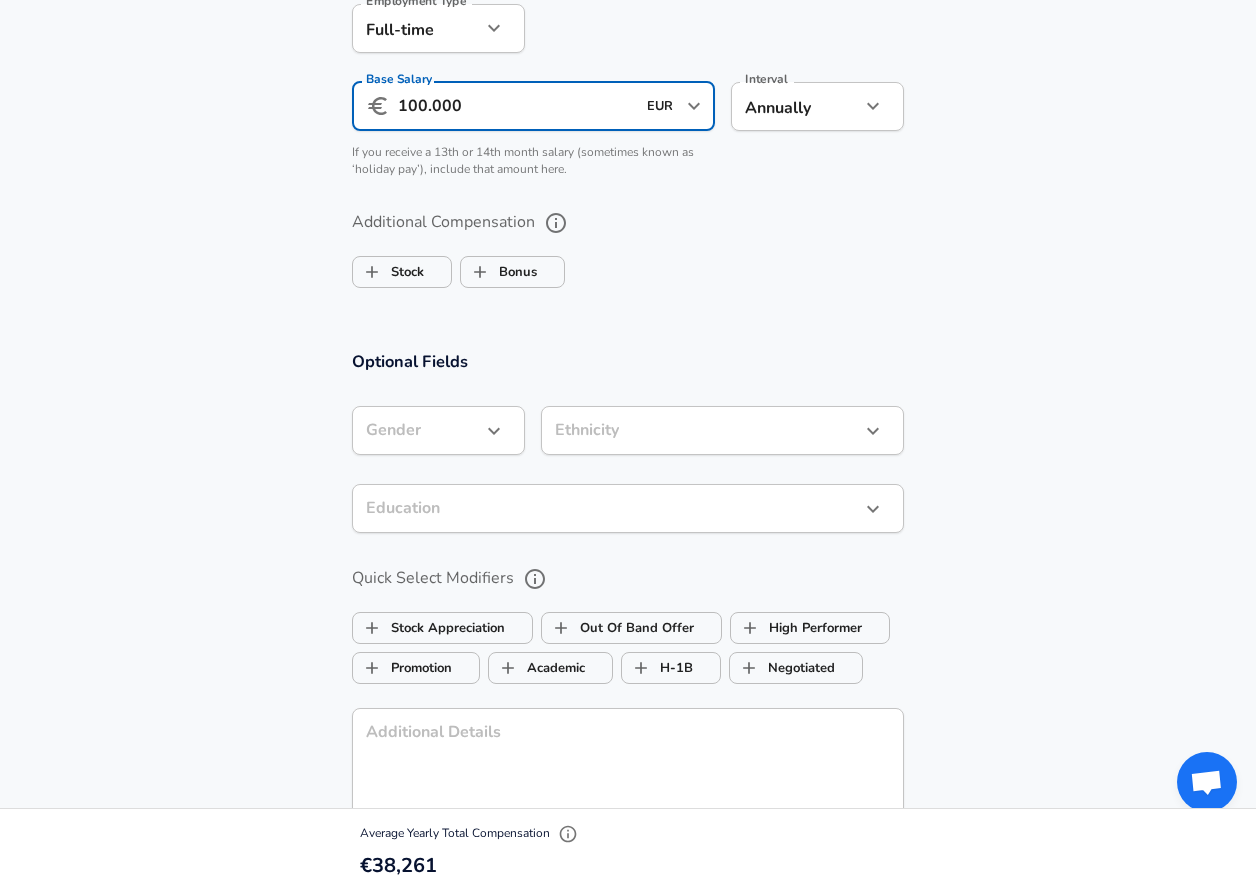 type on "100.000" 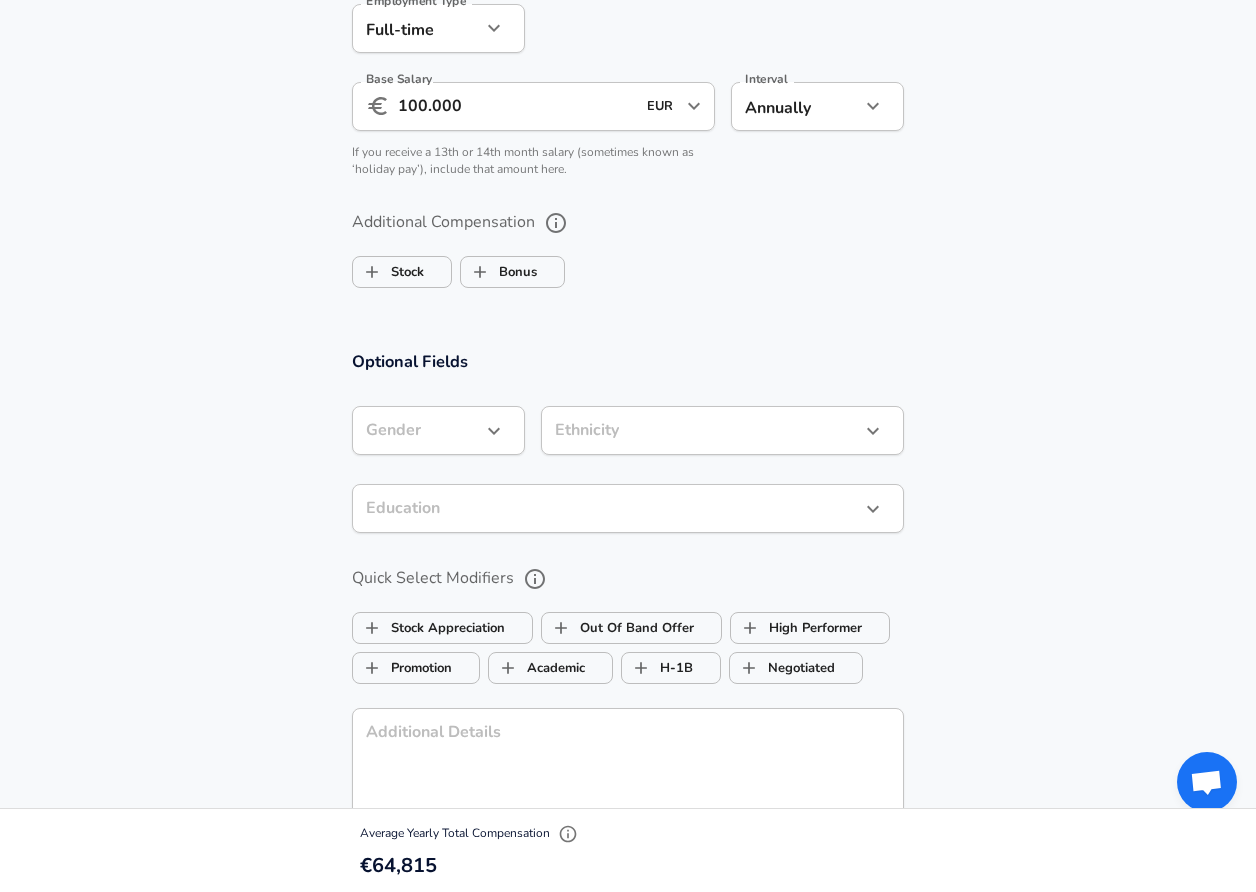 drag, startPoint x: 940, startPoint y: 214, endPoint x: 934, endPoint y: 227, distance: 14.3178215 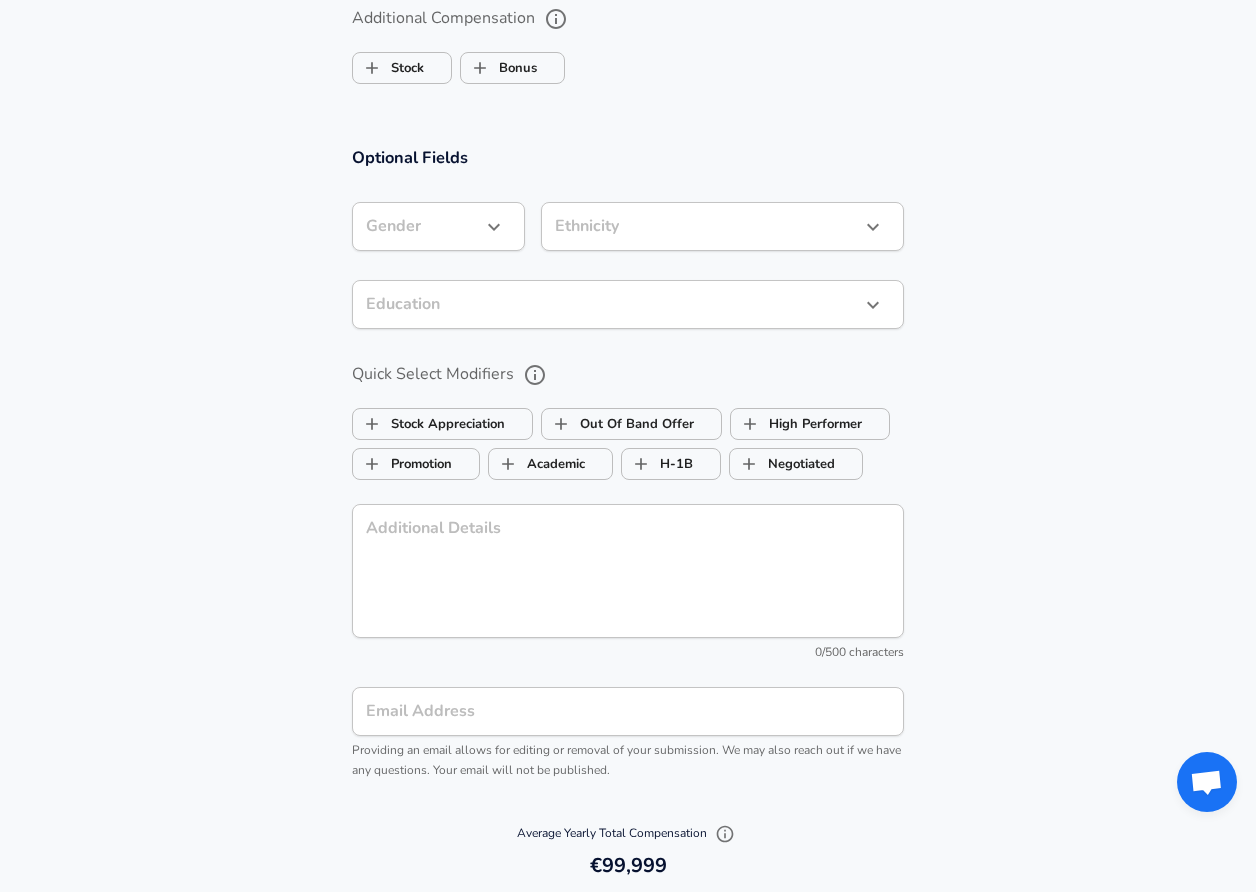 scroll, scrollTop: 1619, scrollLeft: 0, axis: vertical 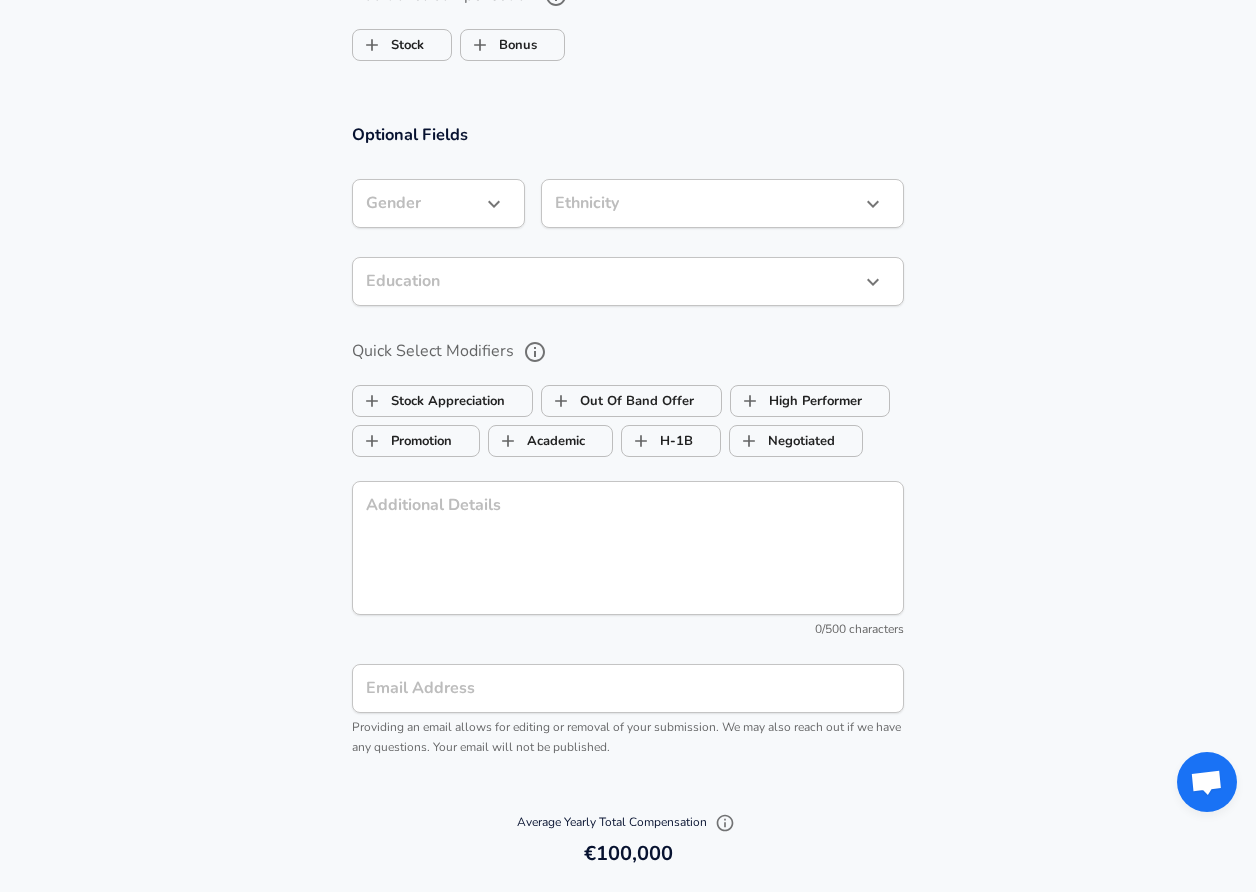 click on "We value your privacy We use cookies to enhance your browsing experience, serve personalized ads or content, and analyze our traffic. By clicking "Accept All", you consent to our use of cookies. Customize    Accept All   Customize Consent Preferences   We use cookies to help you navigate efficiently and perform certain functions. You will find detailed information about all cookies under each consent category below. The cookies that are categorized as "Necessary" are stored on your browser as they are essential for enabling the basic functionalities of the site. ...  Show more Necessary Always Active Necessary cookies are required to enable the basic features of this site, such as providing secure log-in or adjusting your consent preferences. These cookies do not store any personally identifiable data. Cookie _GRECAPTCHA Duration 5 months 27 days Description Google Recaptcha service sets this cookie to identify bots to protect the website against malicious spam attacks. Cookie __stripe_mid Duration 1 year MR" at bounding box center (628, -1173) 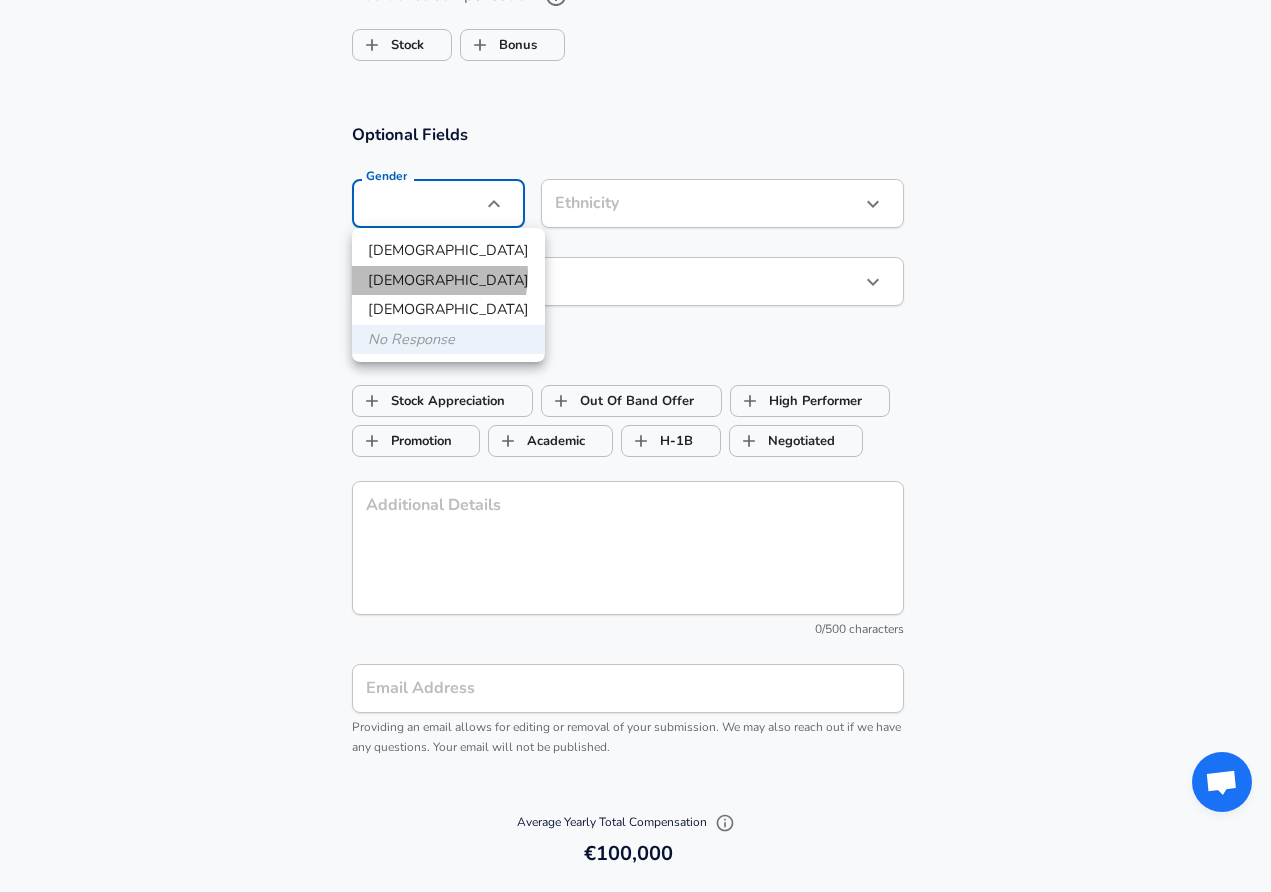 click on "[DEMOGRAPHIC_DATA]" at bounding box center (448, 281) 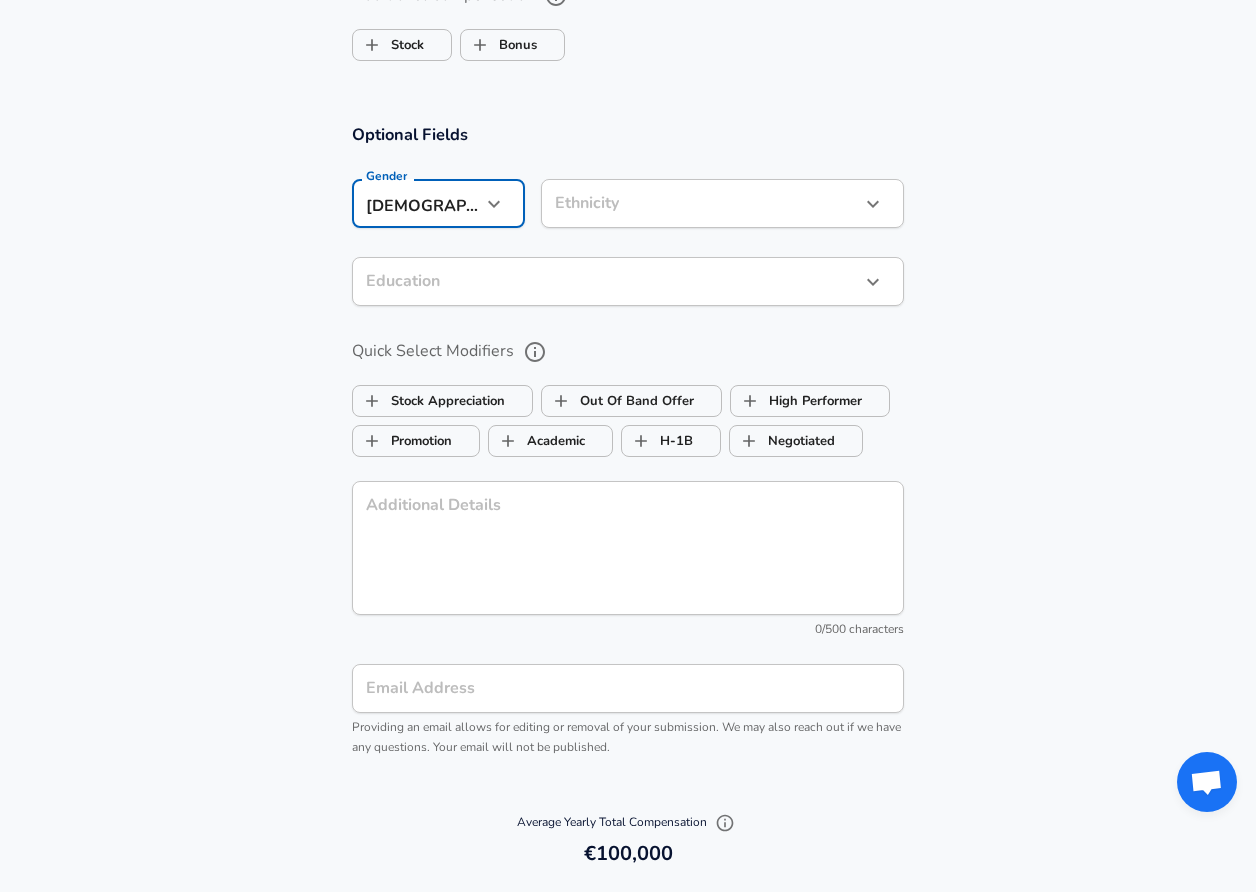 click on "Optional Fields Gender [DEMOGRAPHIC_DATA] [DEMOGRAPHIC_DATA] Gender Ethnicity ​ Ethnicity Education ​ Education Quick Select Modifiers   Stock Appreciation Out Of Band Offer High Performer Promotion Academic H-1B Negotiated Additional Details x Additional Details 0 /500 characters Email Address Email Address   Providing an email allows for editing or removal of your submission. We may also reach out if we have any questions. Your email will not be published." at bounding box center (628, 449) 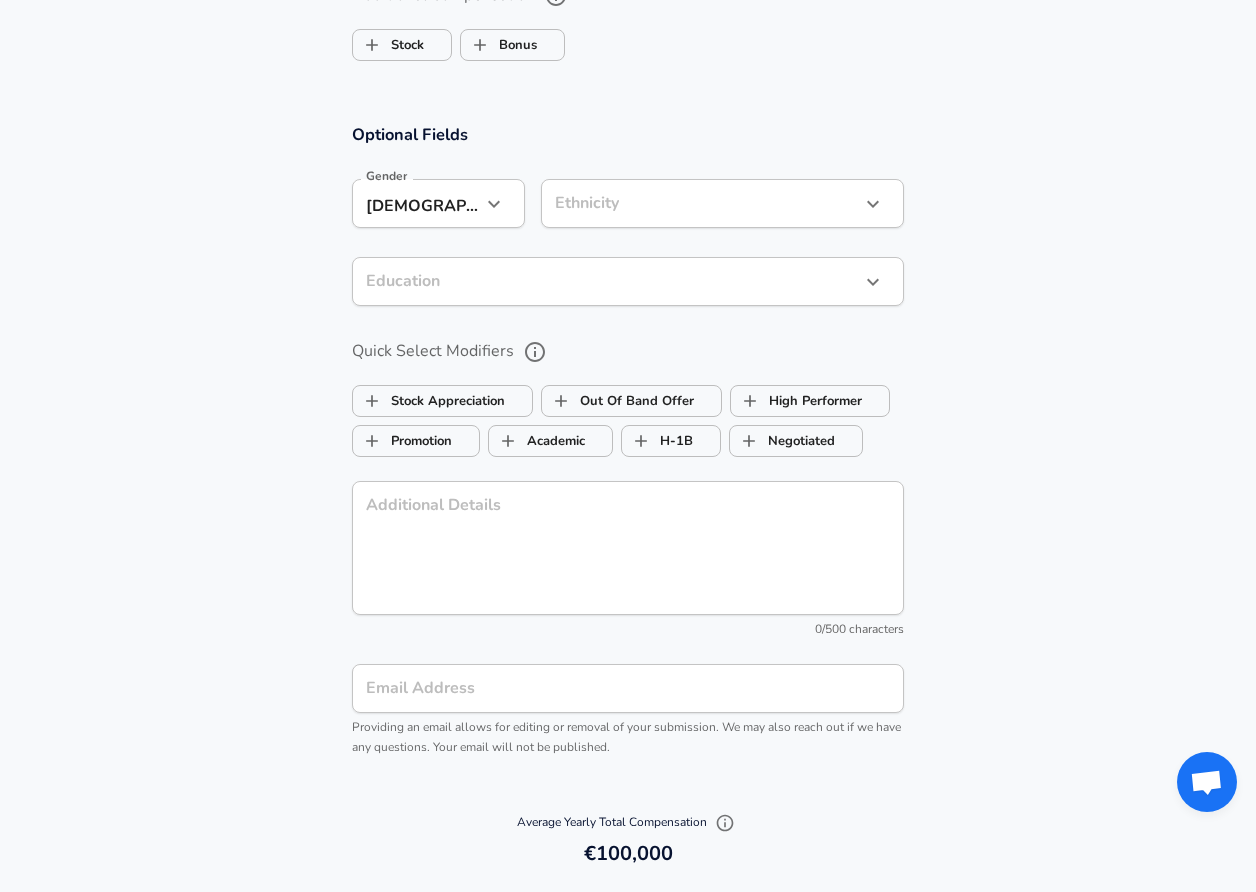 scroll, scrollTop: 2131, scrollLeft: 0, axis: vertical 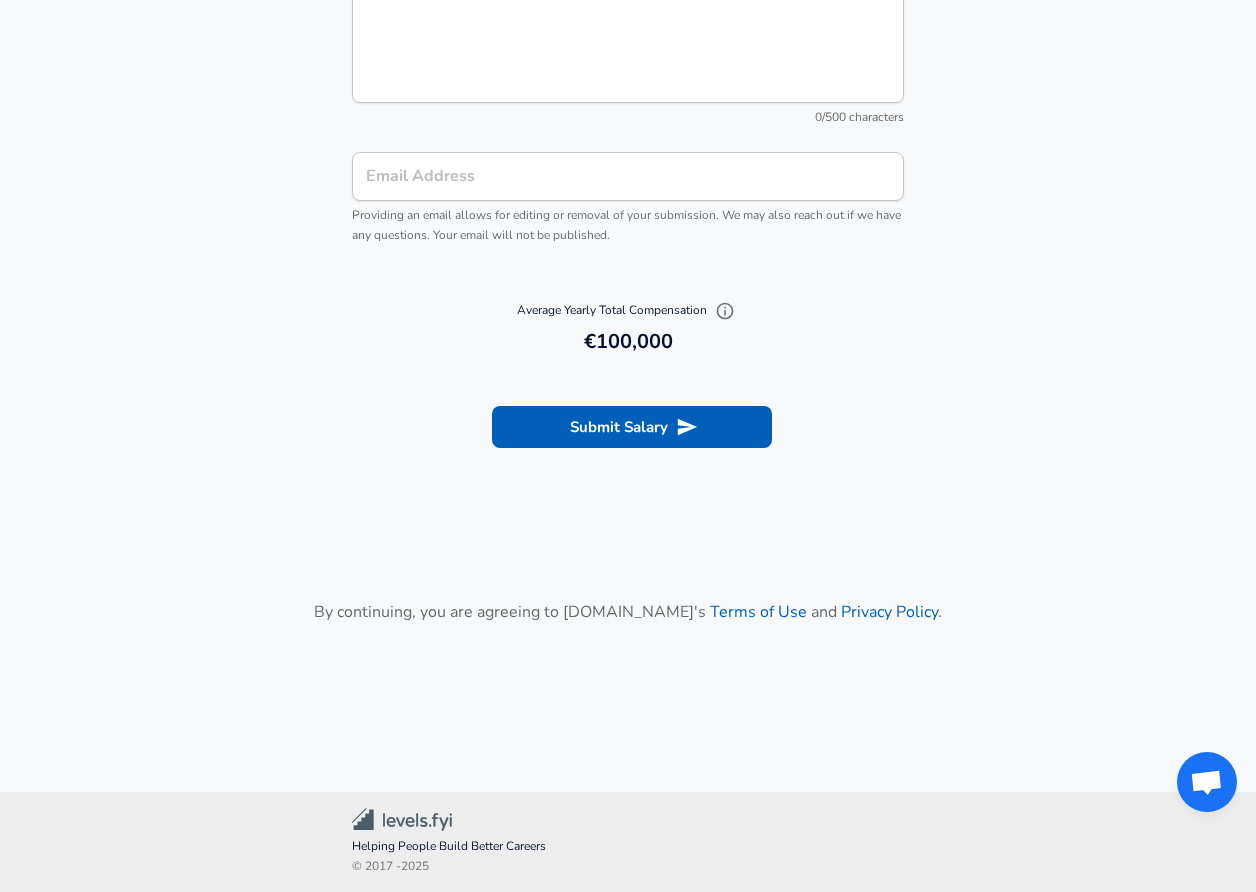 click on "Submit Salary" at bounding box center [632, 427] 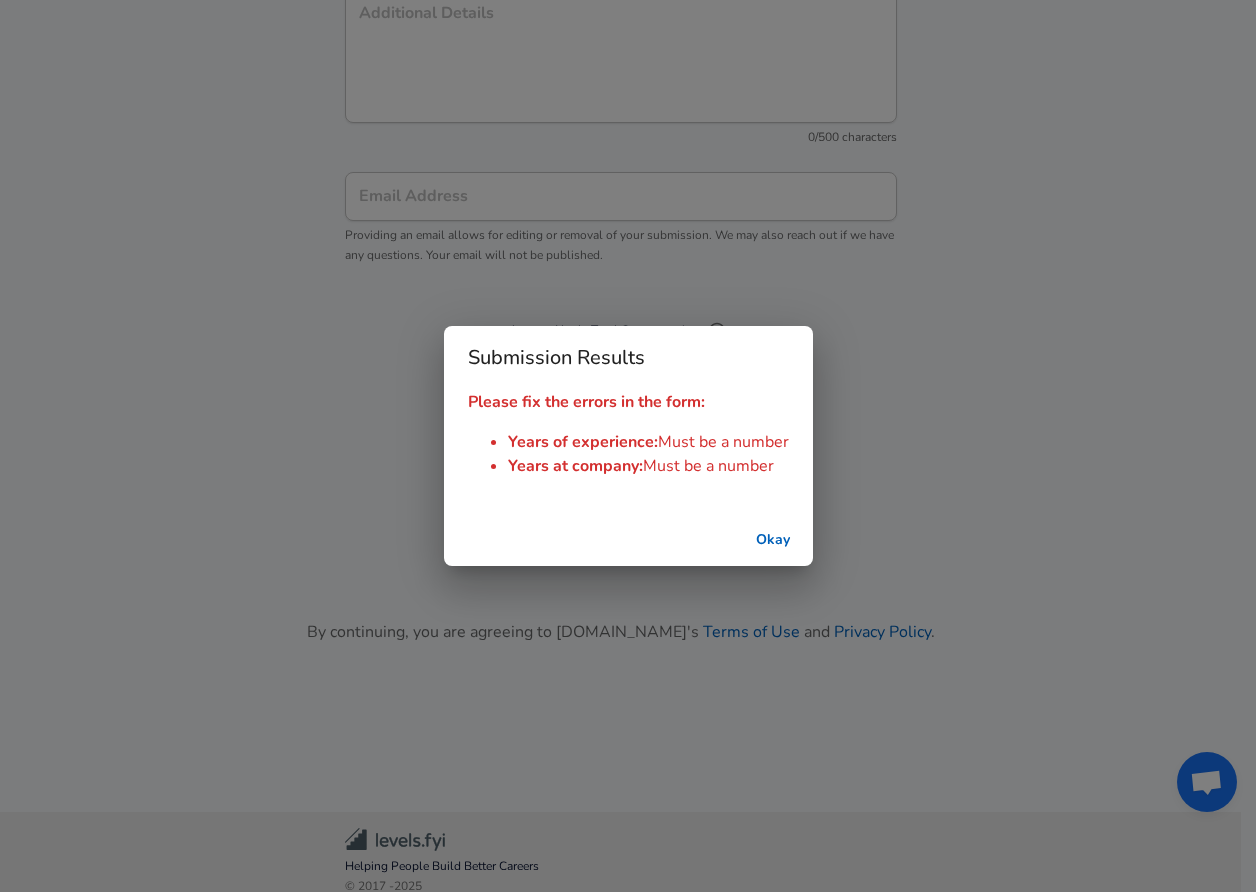 scroll, scrollTop: 2151, scrollLeft: 0, axis: vertical 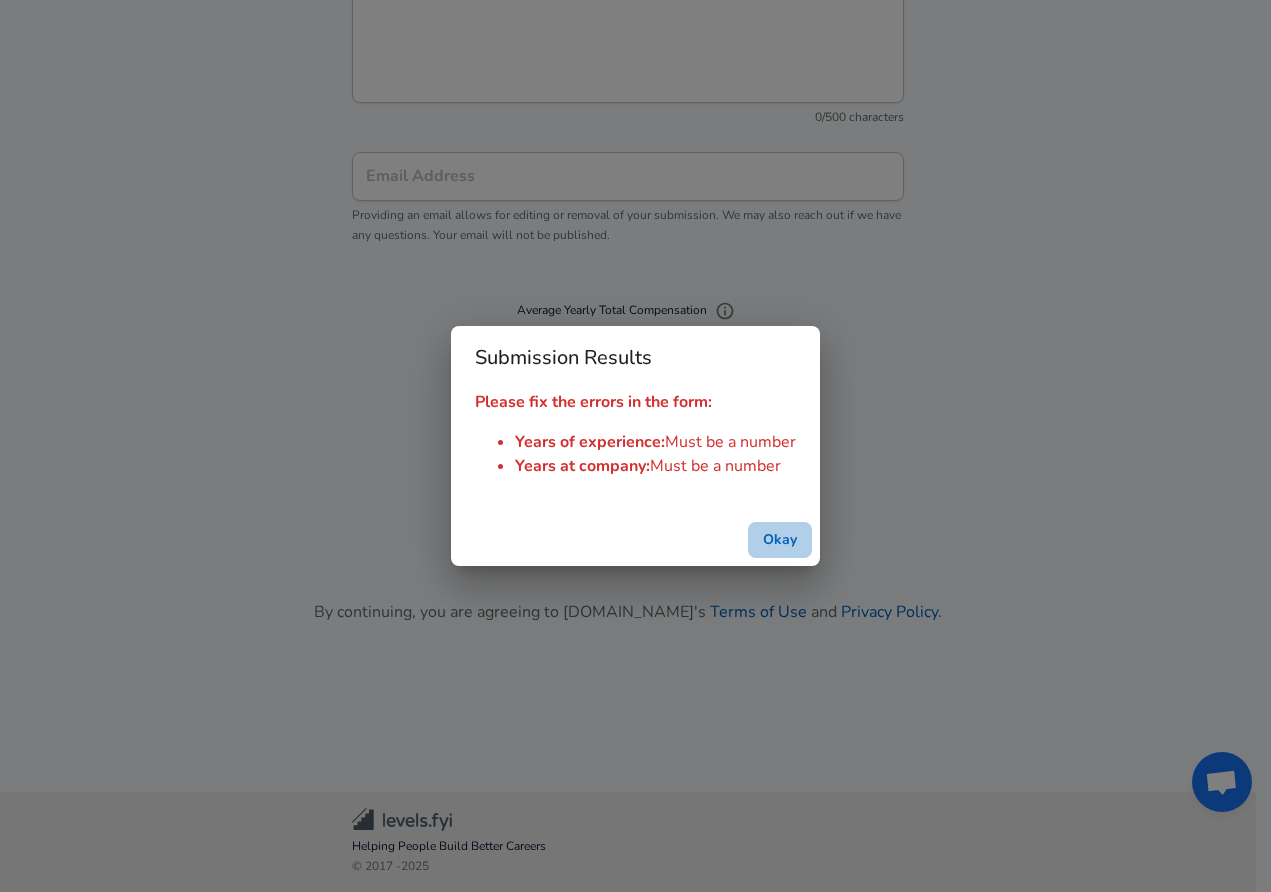 click on "Okay" at bounding box center (780, 540) 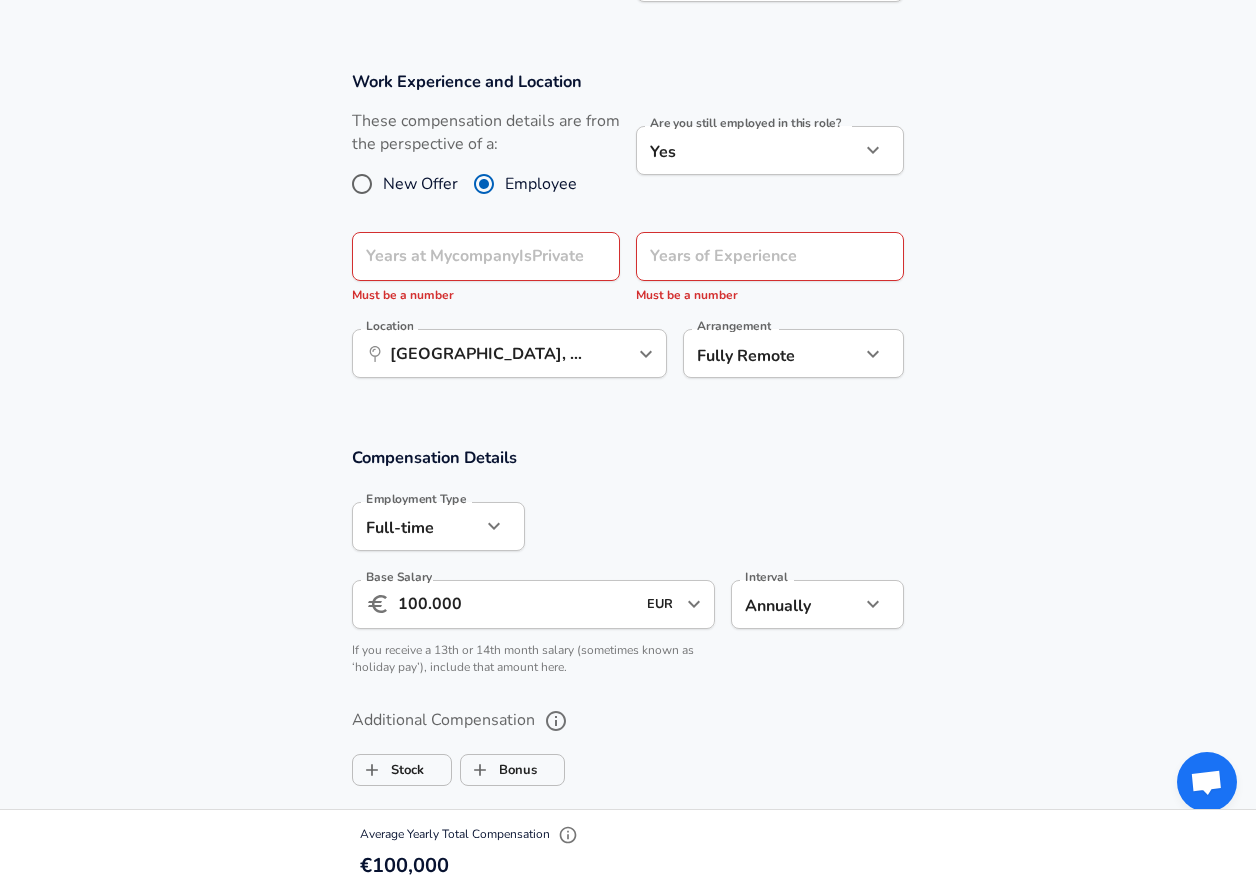 scroll, scrollTop: 882, scrollLeft: 0, axis: vertical 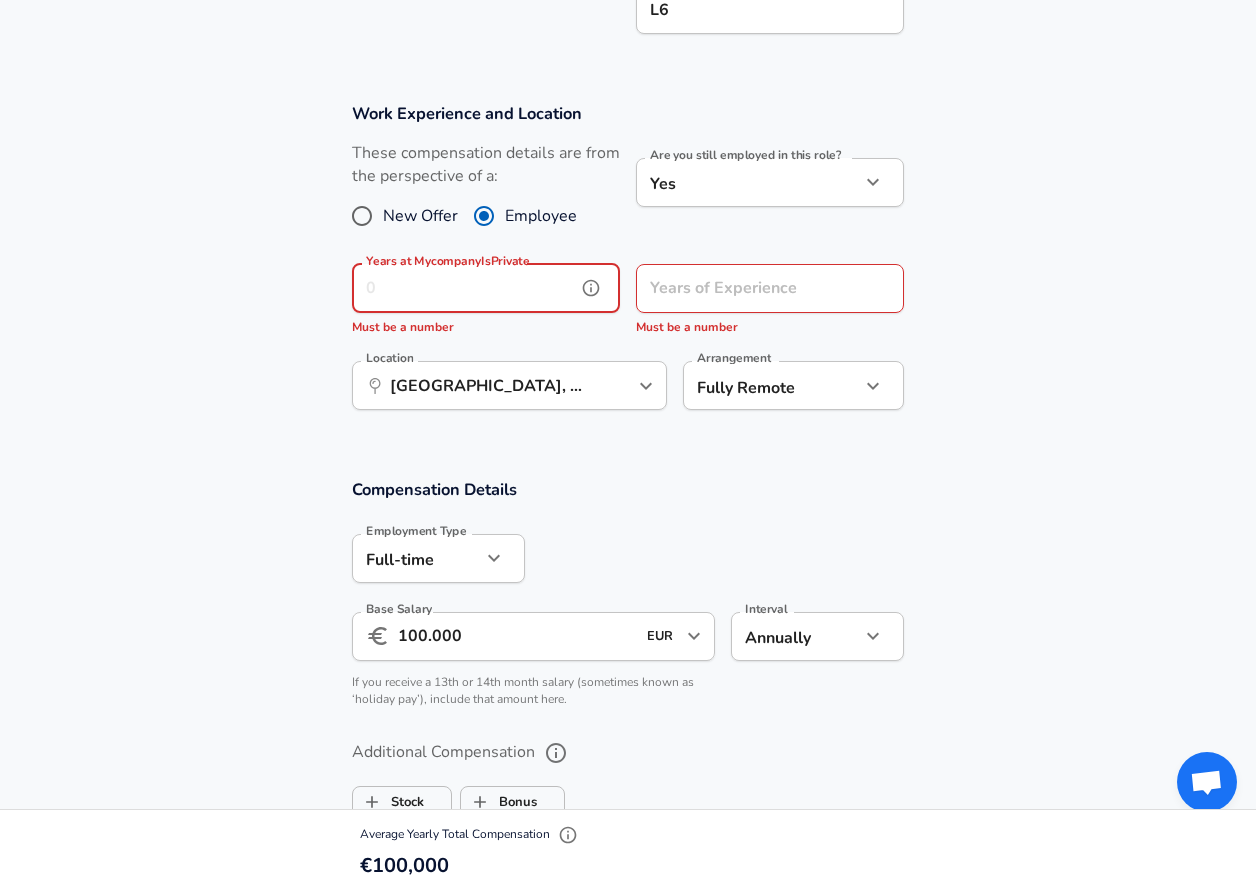 click on "Years at MycompanyIsPrivate" at bounding box center (464, 288) 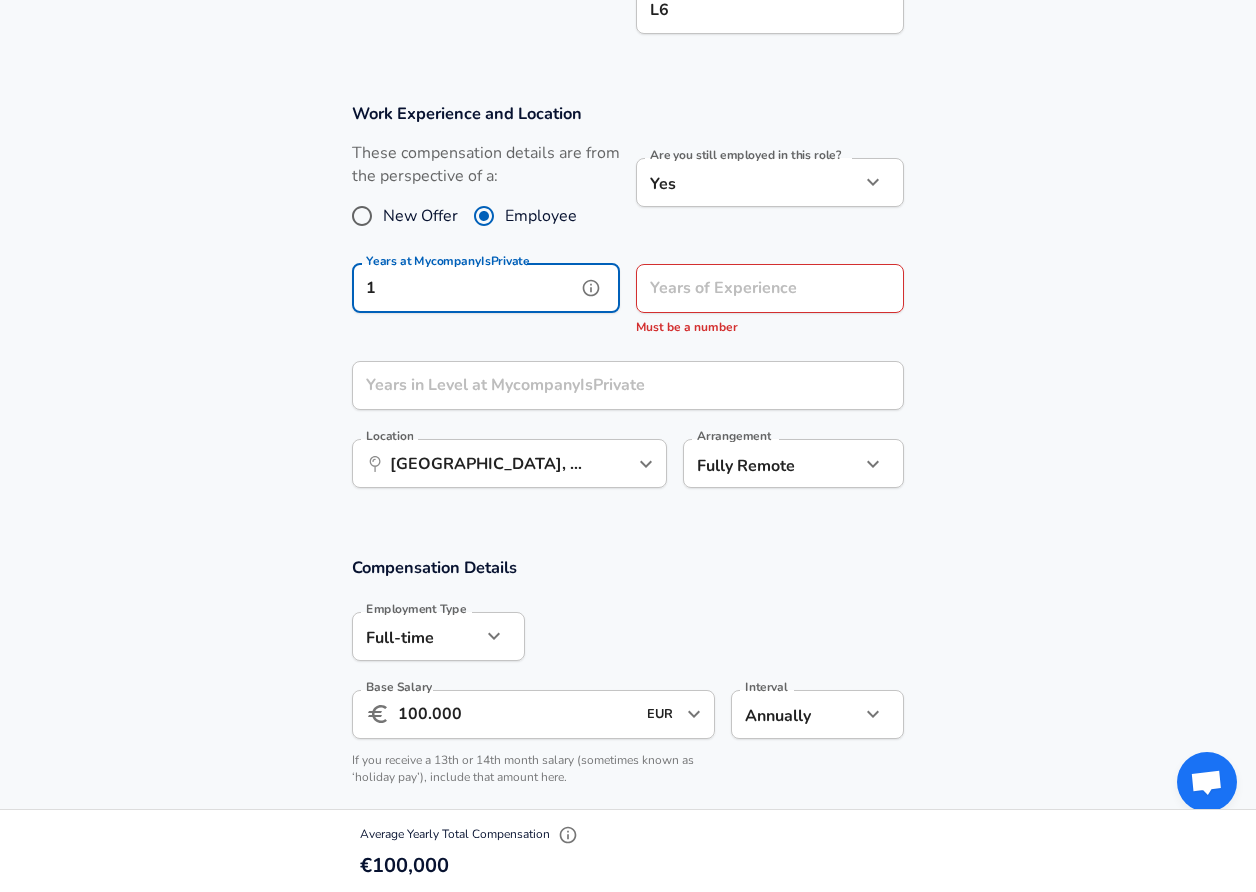 type on "1" 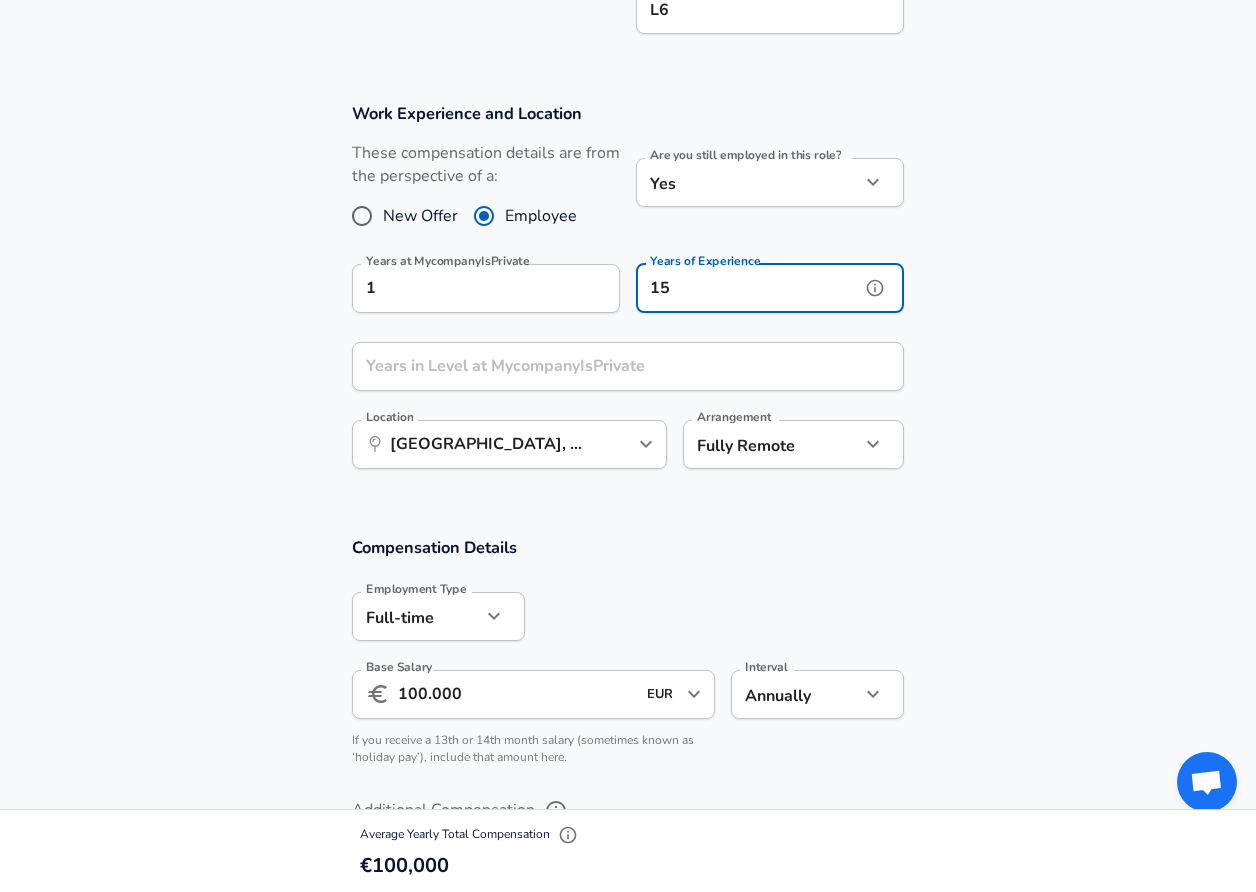 type on "15" 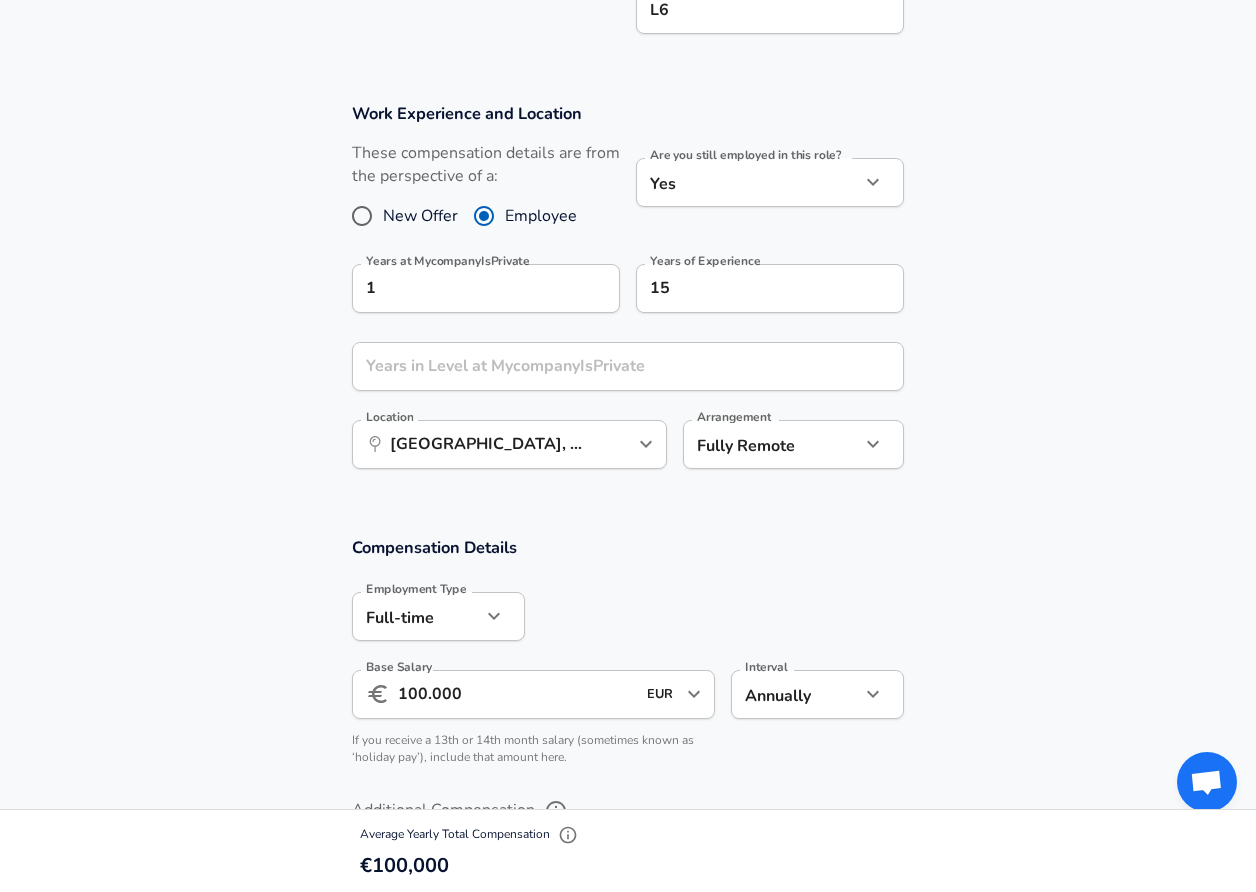 click on "Compensation Details Employment Type [DEMOGRAPHIC_DATA] full_time Employment Type Base Salary ​ 100.000 EUR ​ Base Salary Interval Annually yearly Interval If you receive a 13th or 14th month salary (sometimes known as ‘holiday pay’), include that amount here." at bounding box center [628, 657] 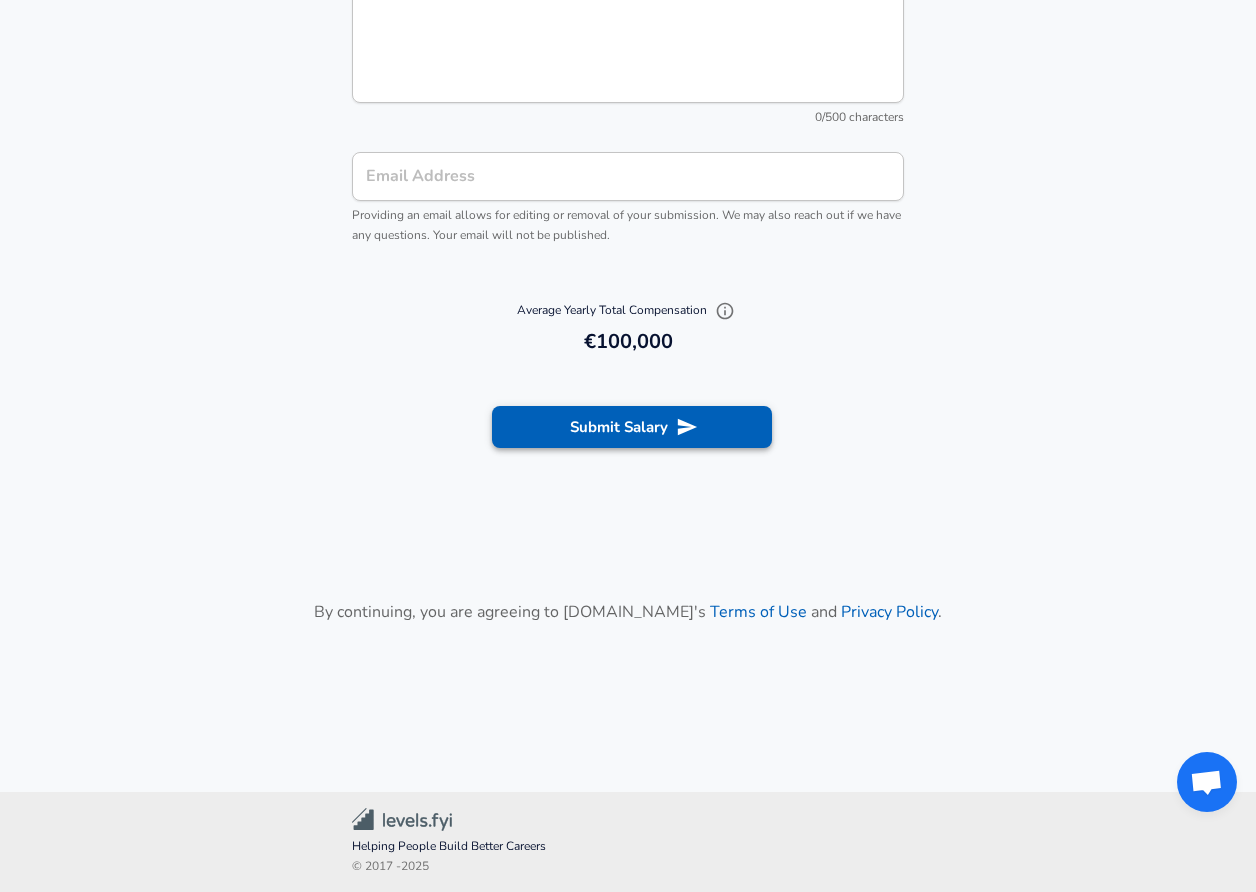 click on "Submit Salary" at bounding box center [632, 427] 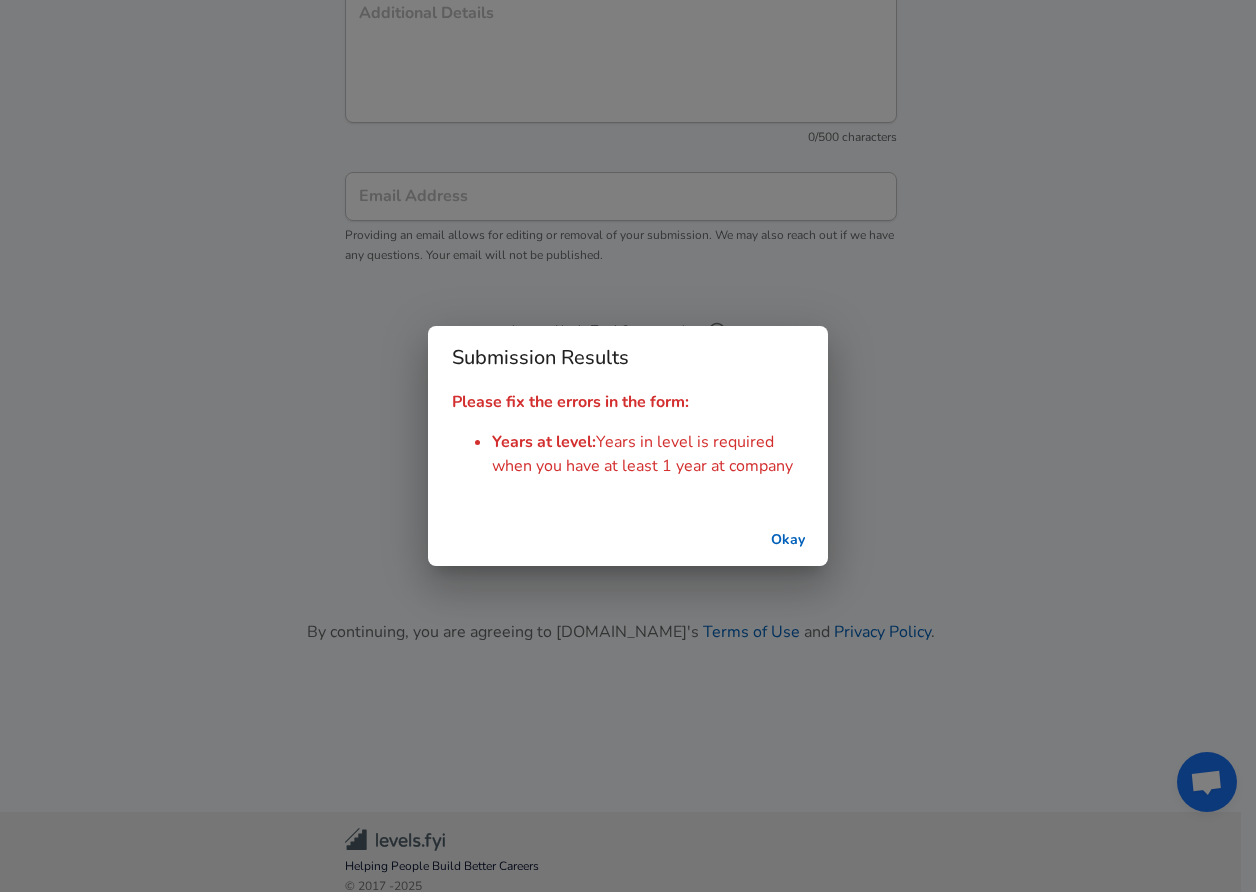 scroll, scrollTop: 2229, scrollLeft: 0, axis: vertical 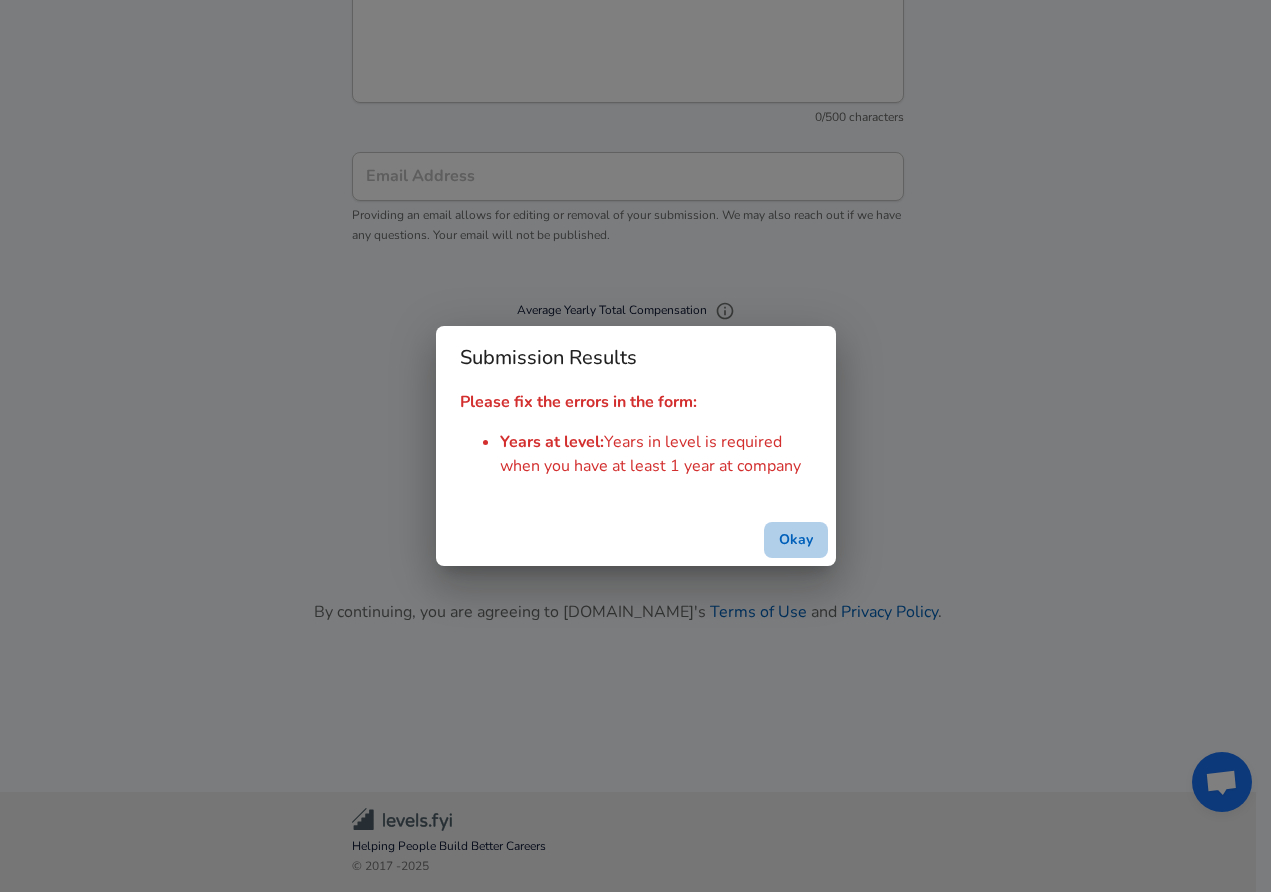 click on "Okay" at bounding box center [796, 540] 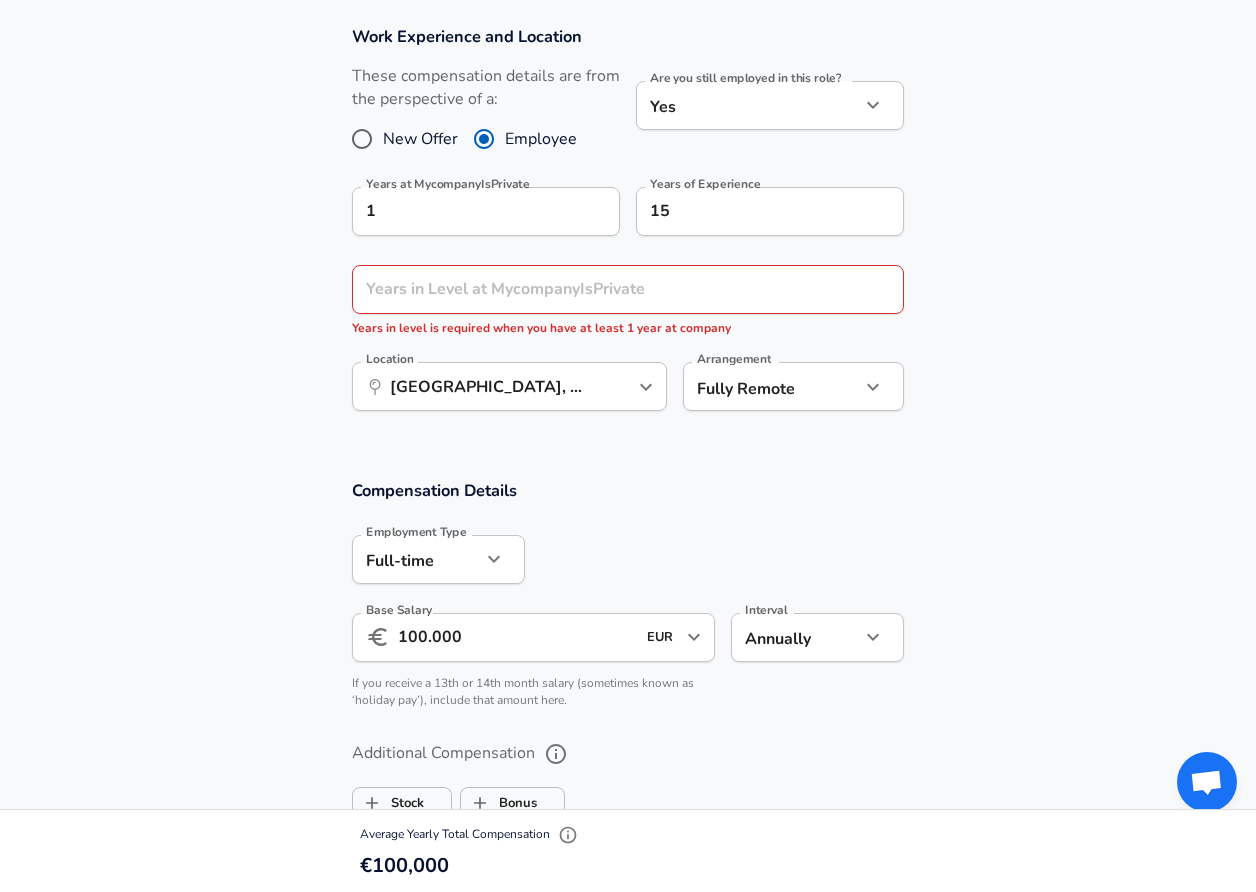 scroll, scrollTop: 940, scrollLeft: 0, axis: vertical 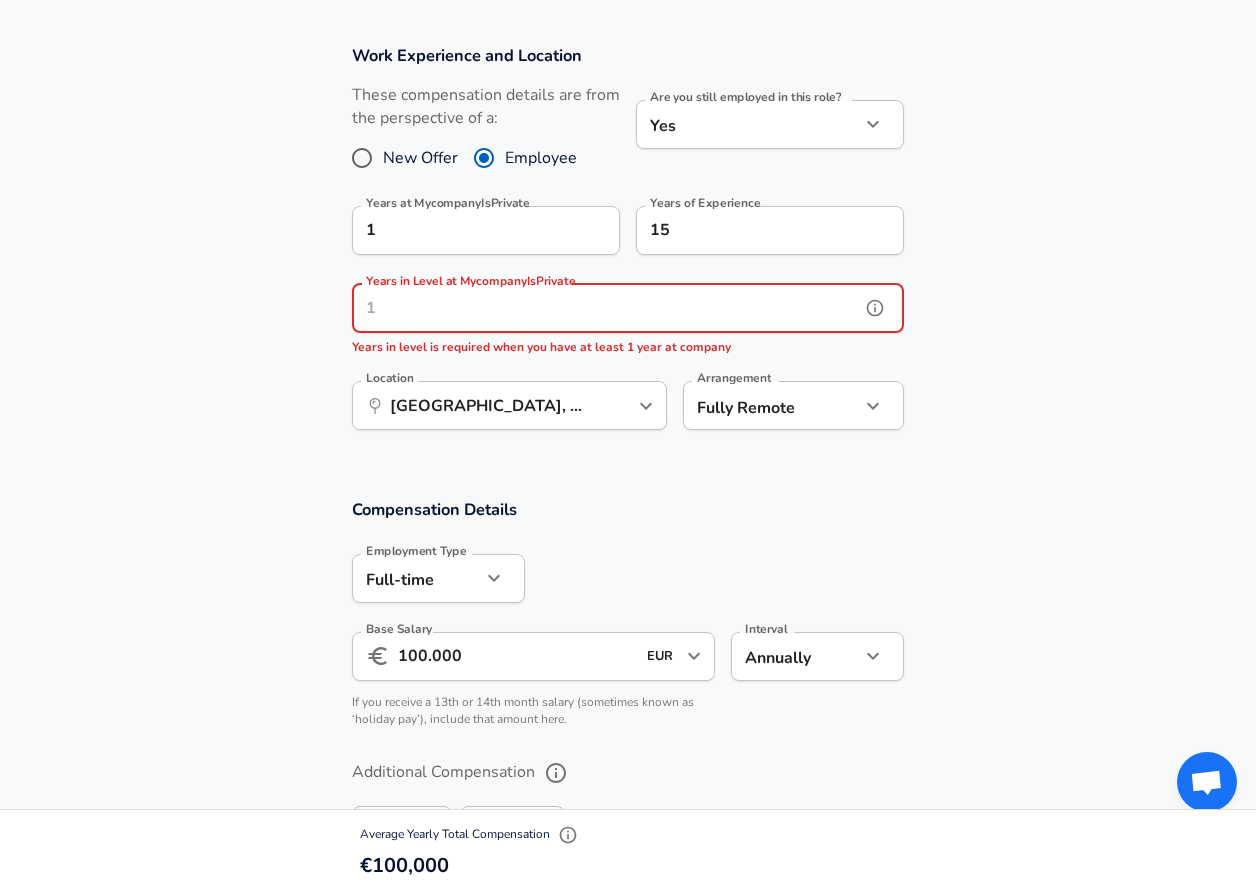 click on "Years in Level at MycompanyIsPrivate Years in Level at [GEOGRAPHIC_DATA] Years in level is required when you have at least 1 year at company" at bounding box center (628, 321) 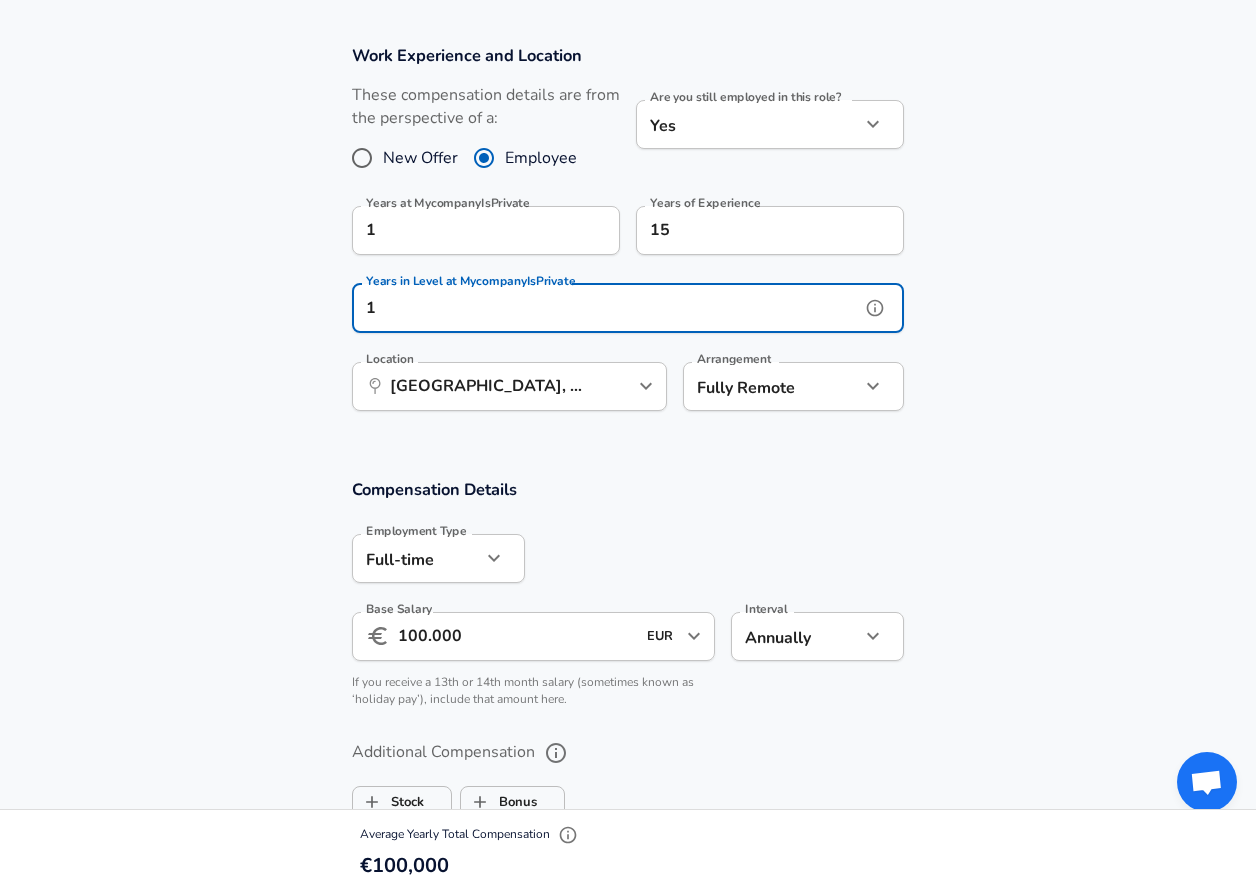 type on "1" 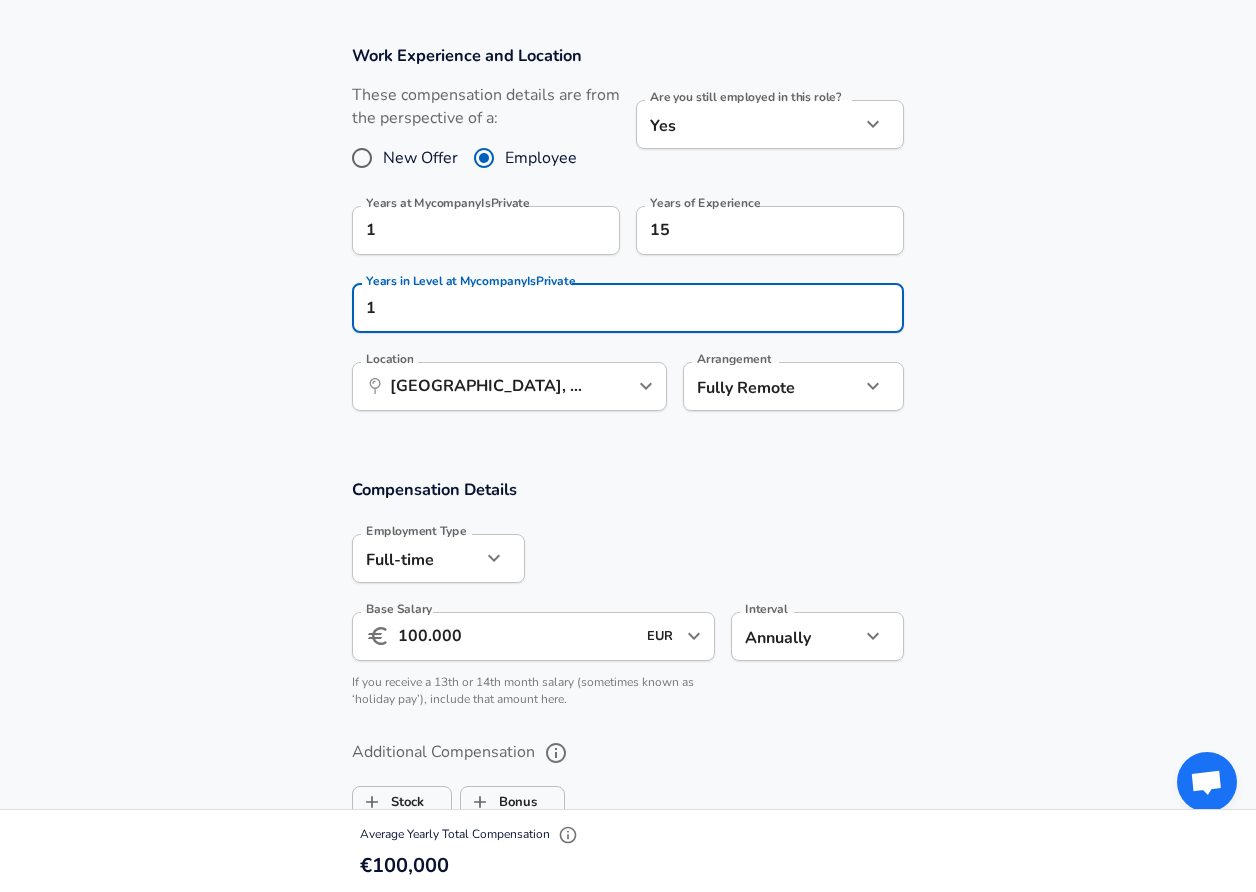 drag, startPoint x: 953, startPoint y: 556, endPoint x: 1231, endPoint y: 574, distance: 278.58212 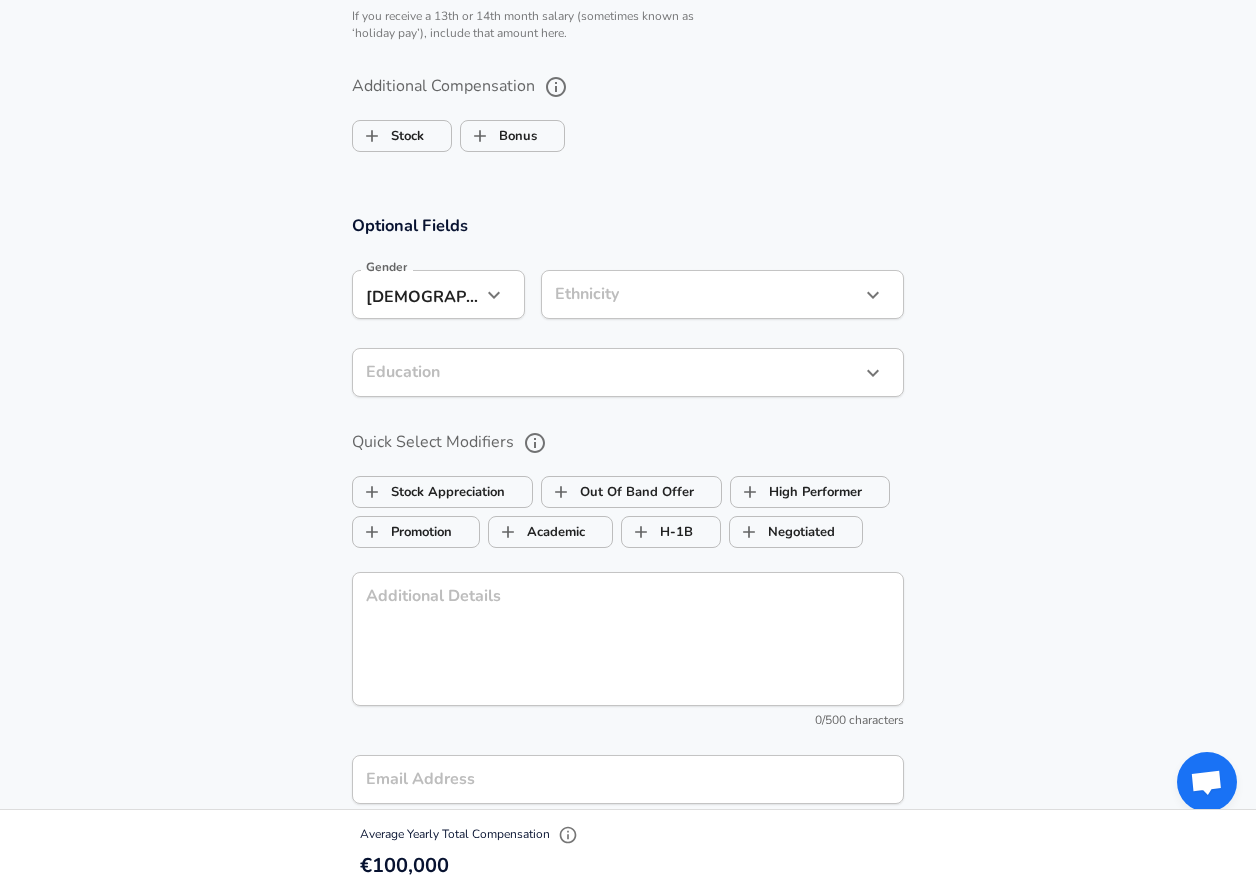 scroll, scrollTop: 1451, scrollLeft: 0, axis: vertical 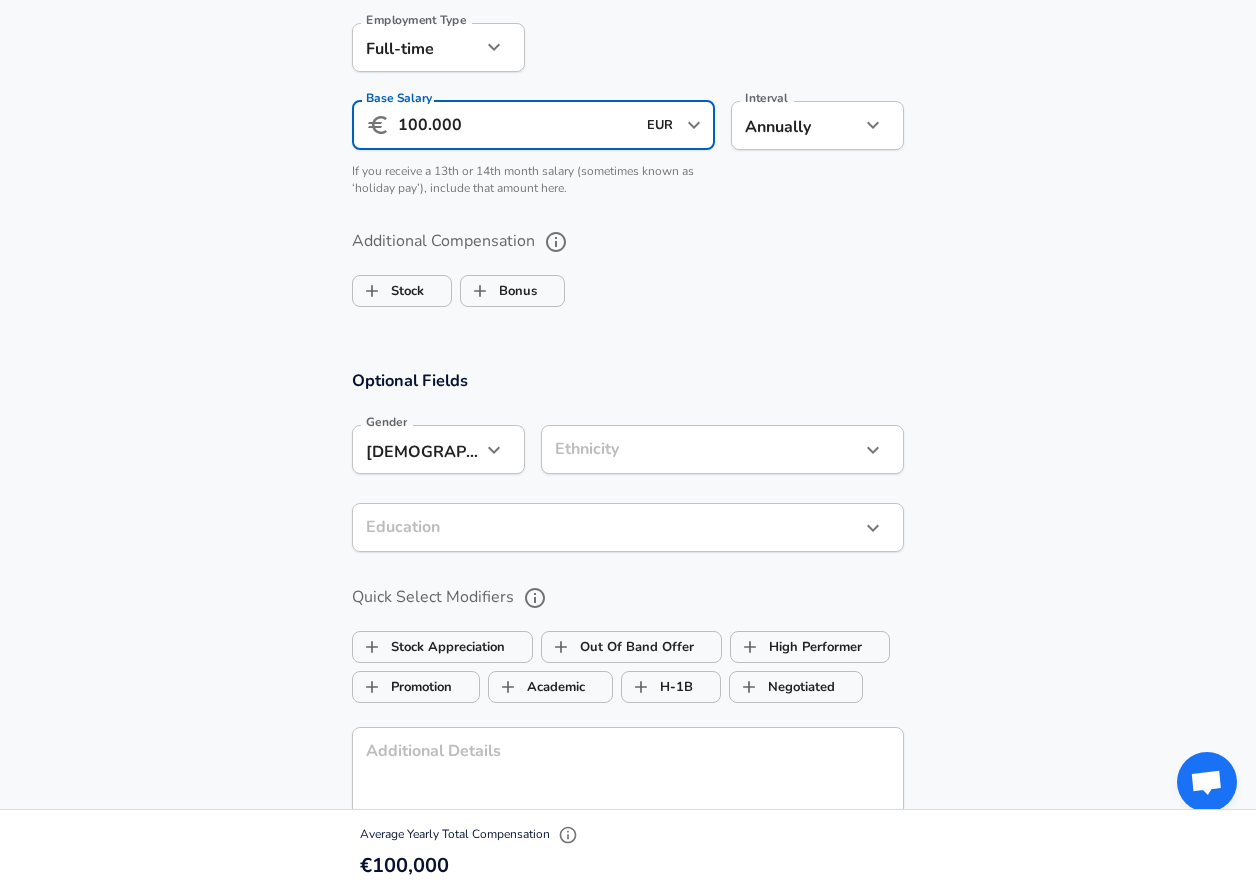 click on "100.000" at bounding box center [516, 125] 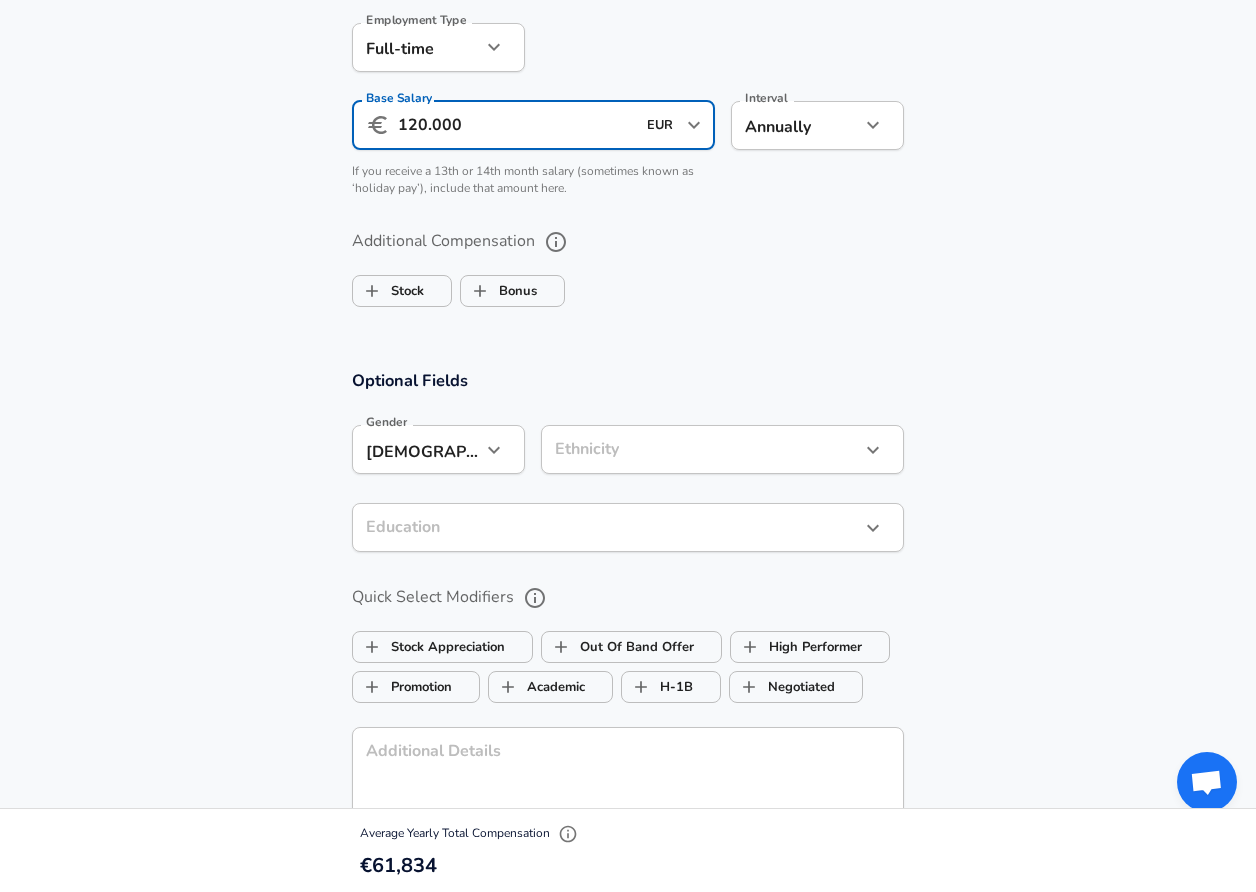 type on "120.000" 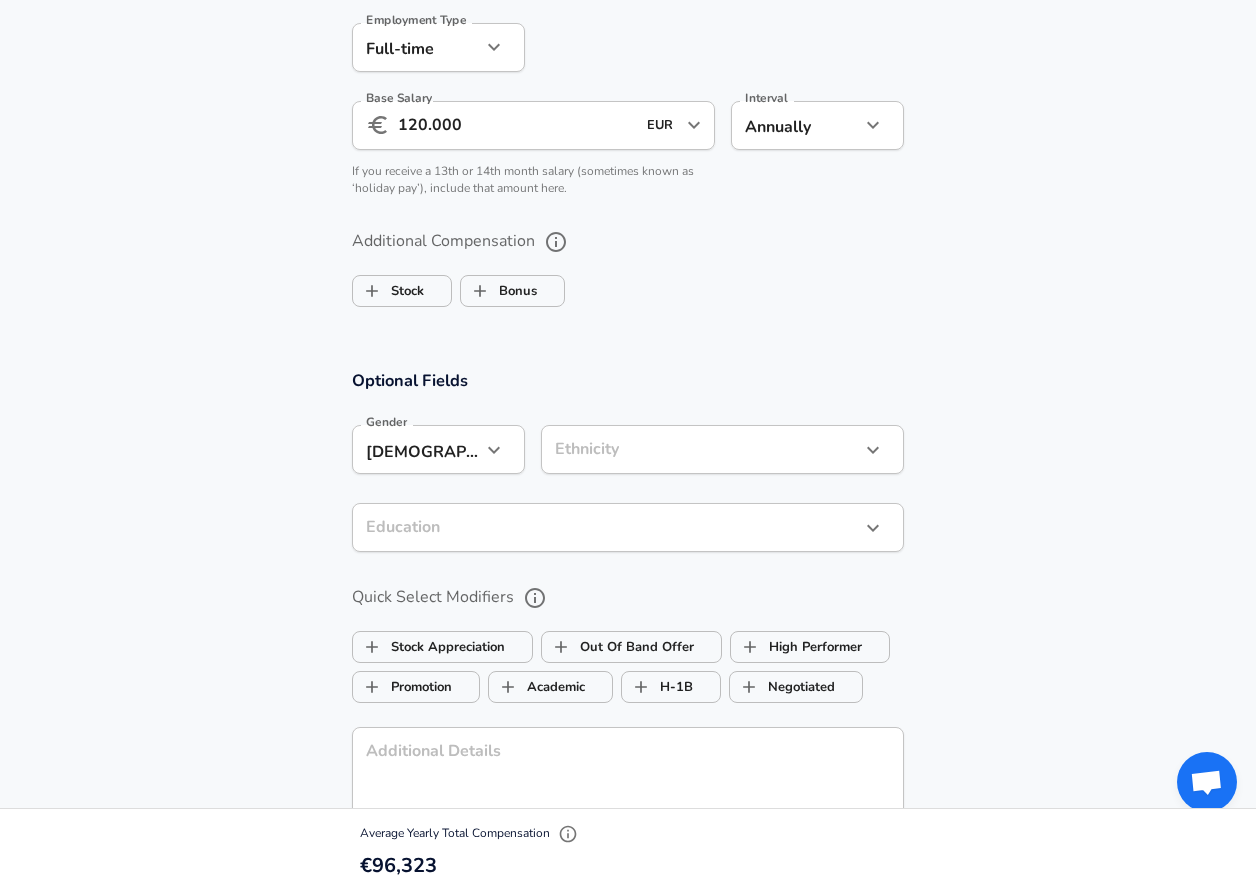 click on "Additional Compensation   Stock Bonus" at bounding box center [628, 270] 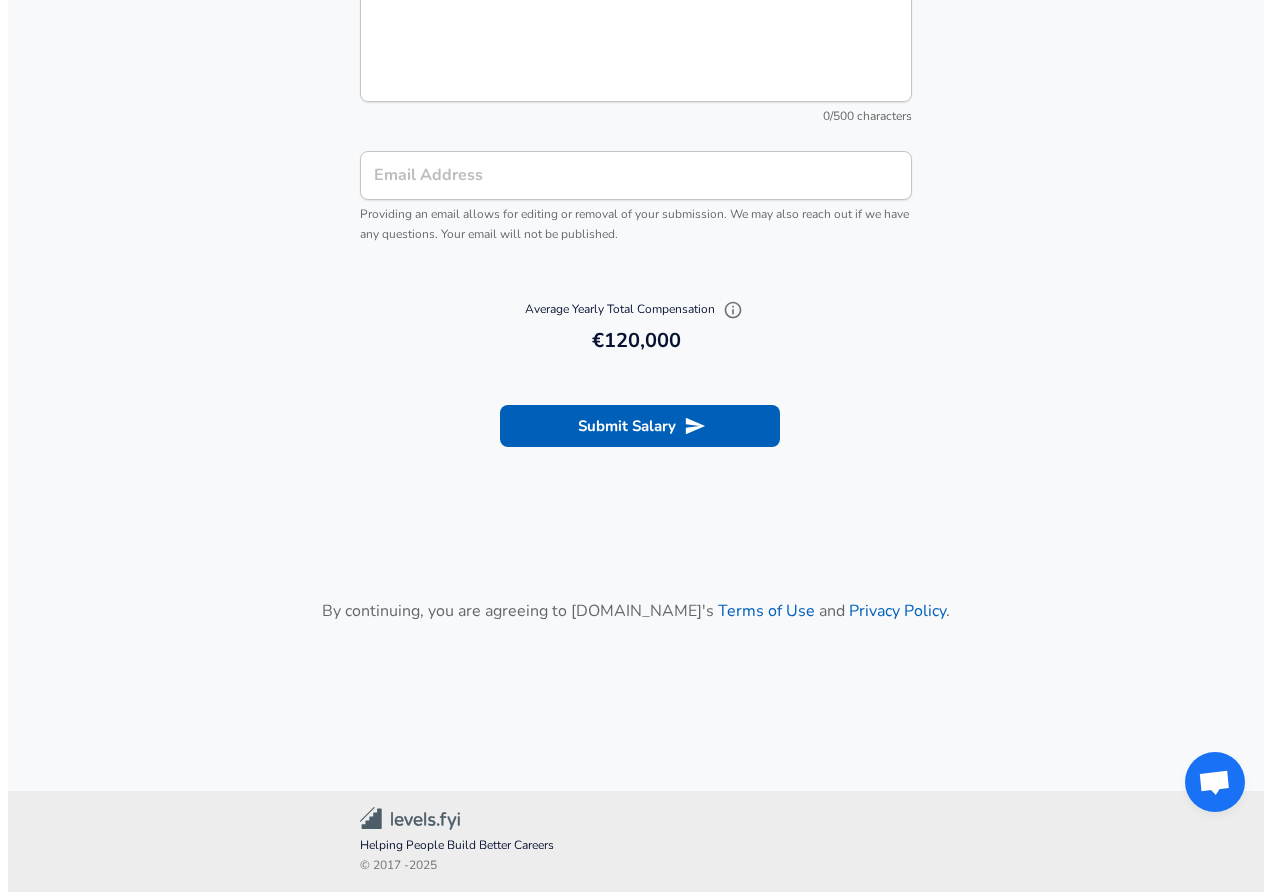 scroll, scrollTop: 2209, scrollLeft: 0, axis: vertical 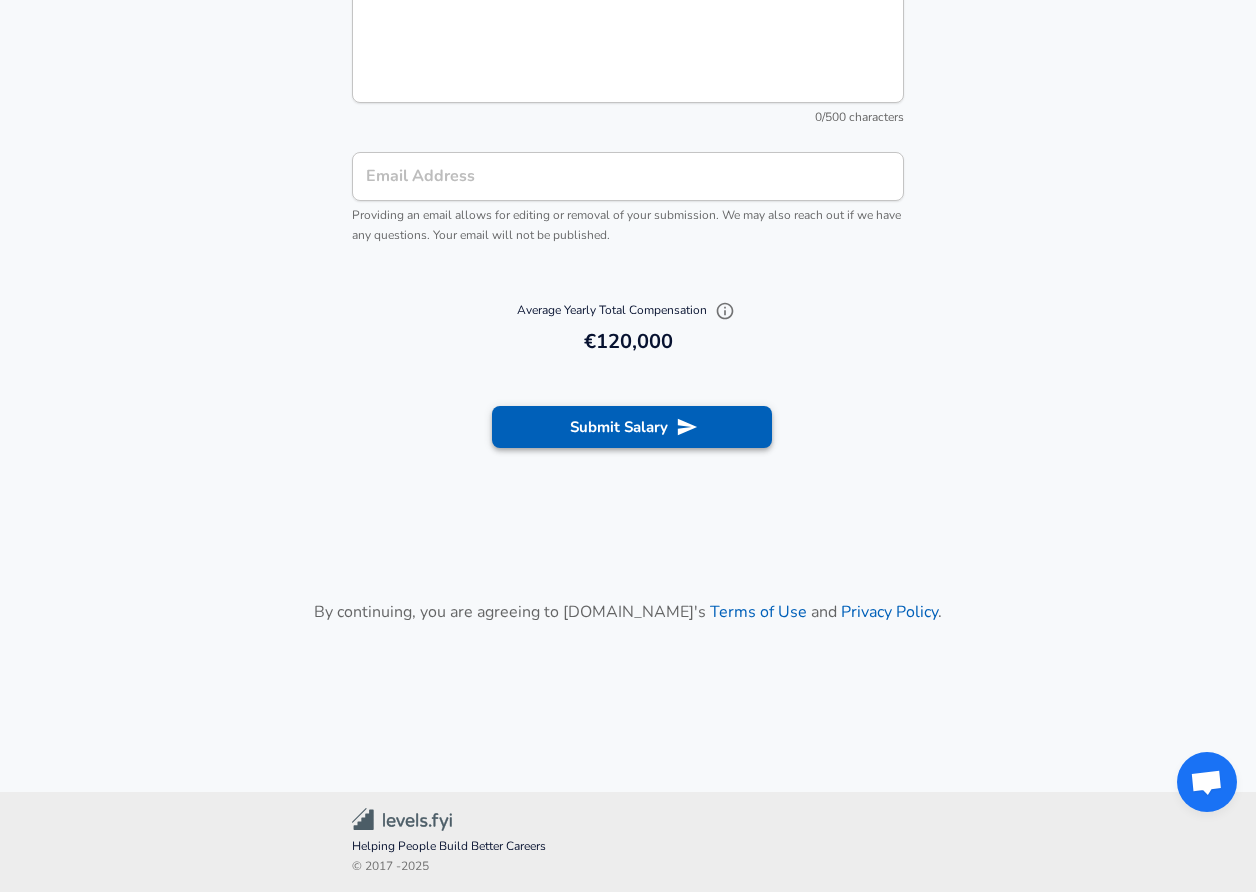 click on "Submit Salary" at bounding box center [632, 427] 